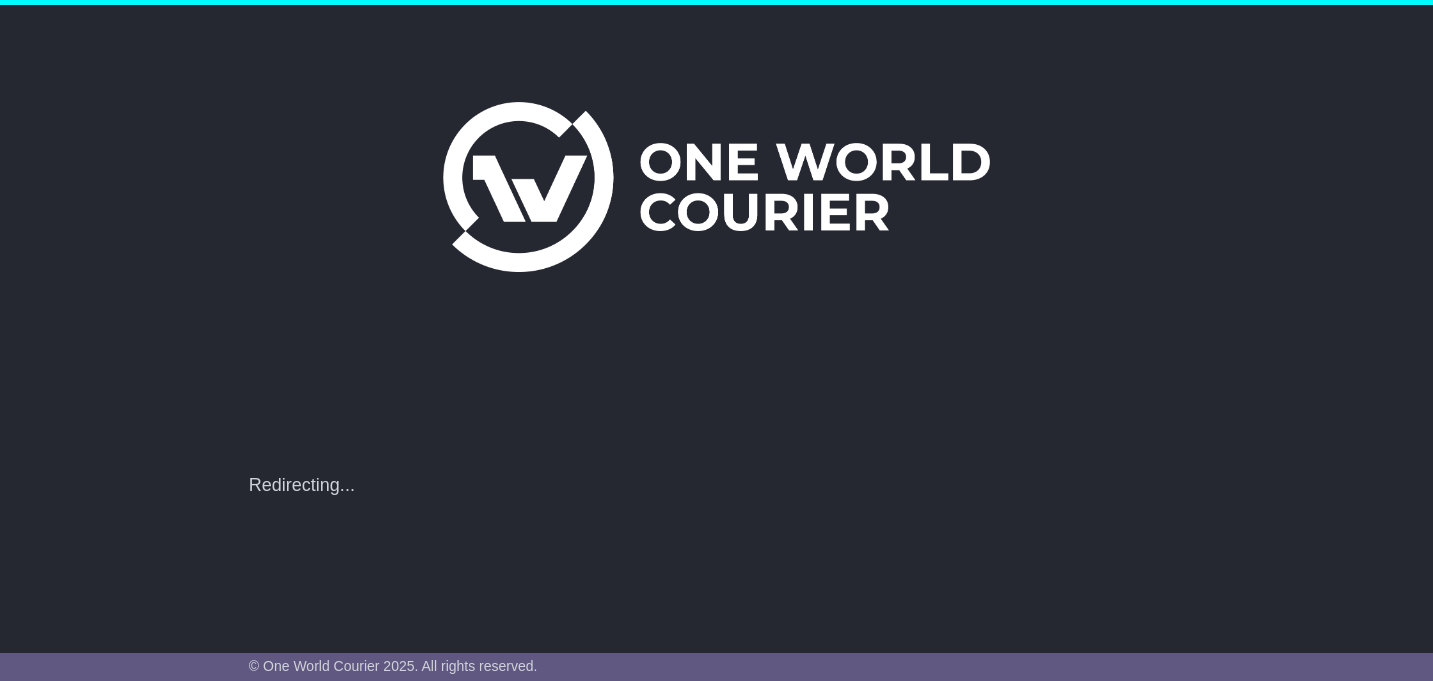 scroll, scrollTop: 0, scrollLeft: 0, axis: both 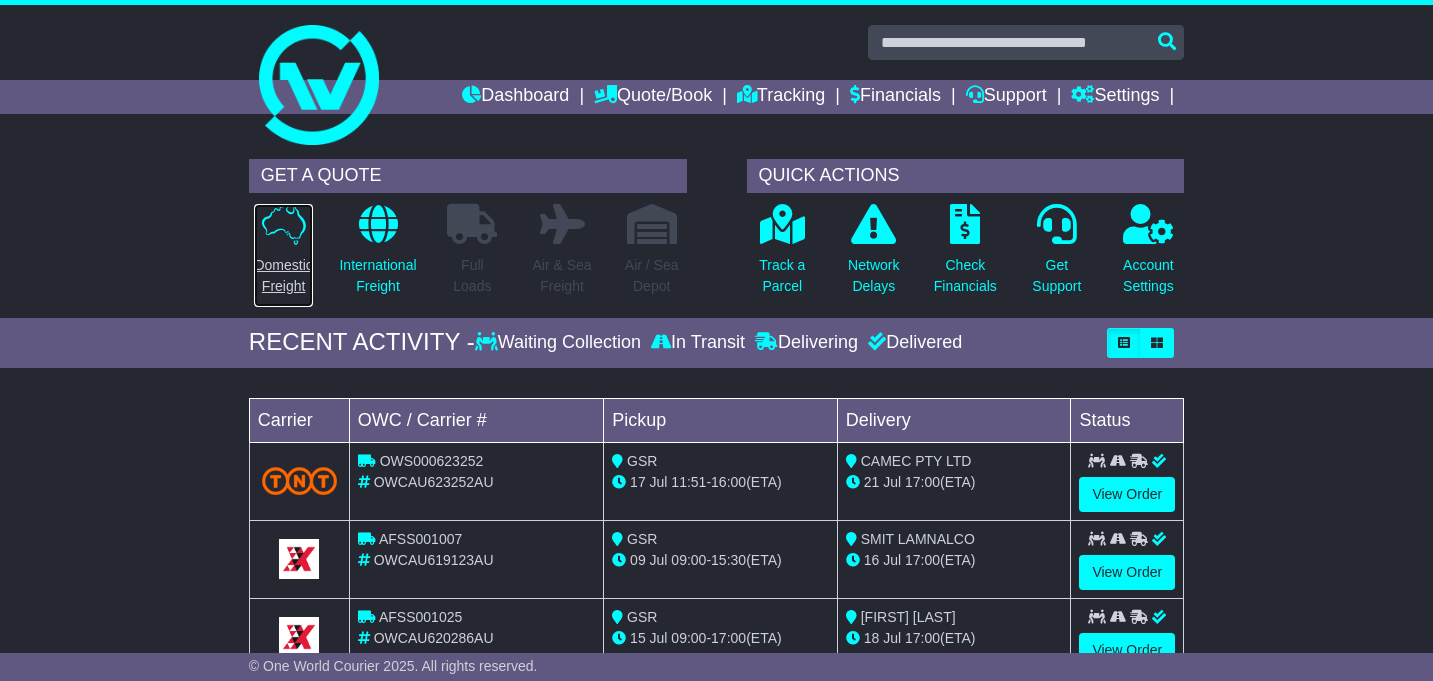 click at bounding box center (284, 224) 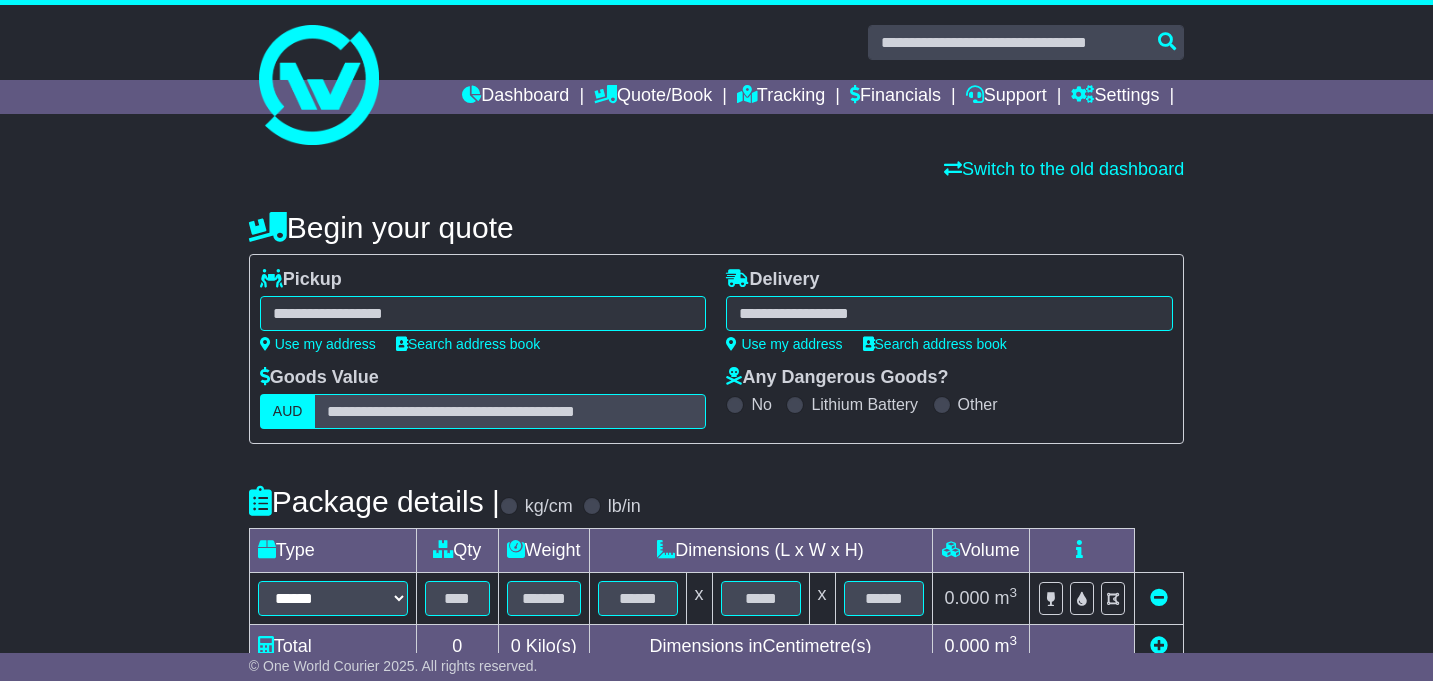 scroll, scrollTop: 0, scrollLeft: 0, axis: both 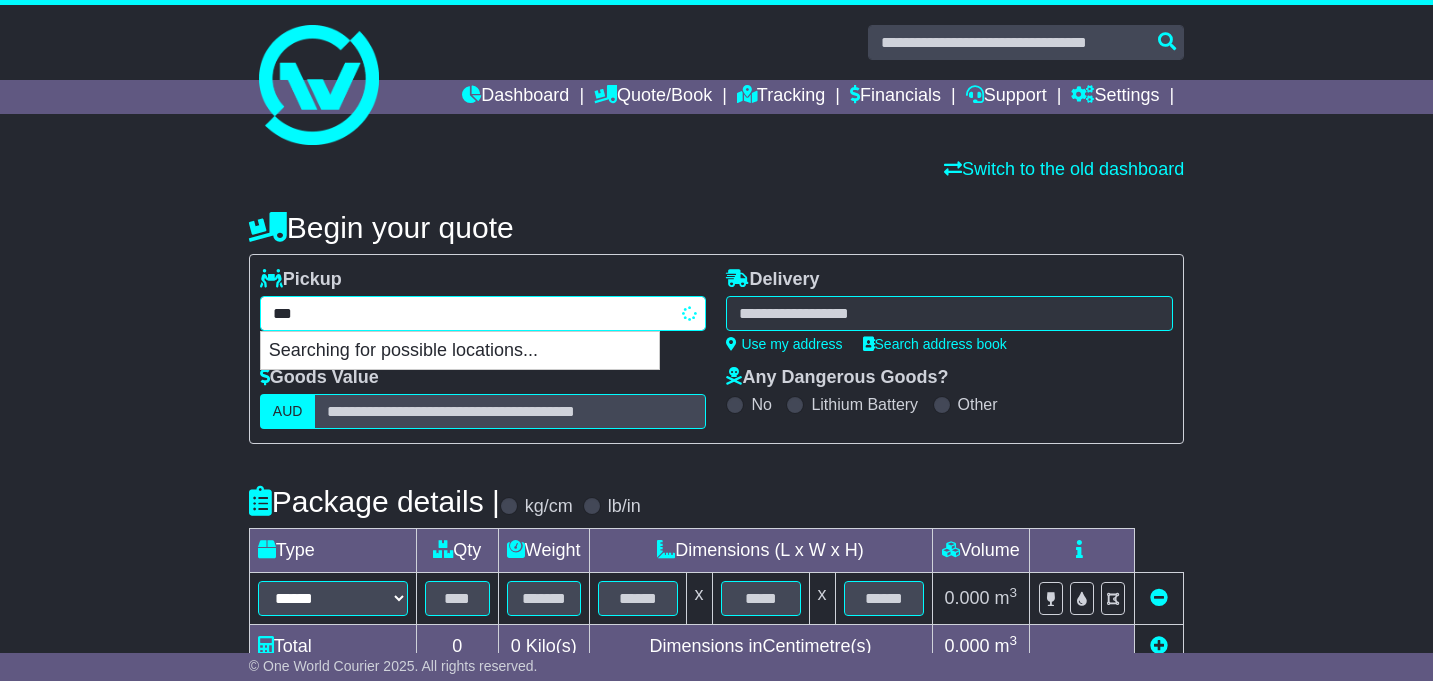 type on "****" 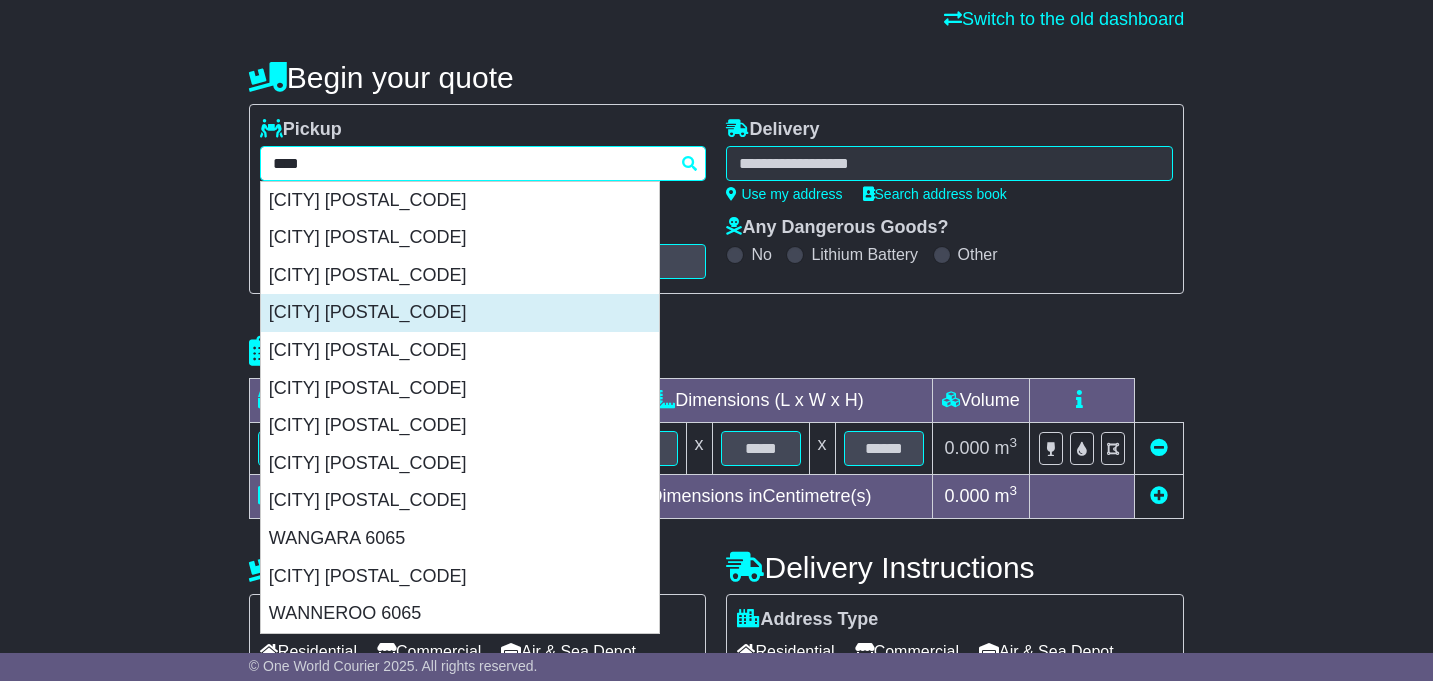 scroll, scrollTop: 187, scrollLeft: 0, axis: vertical 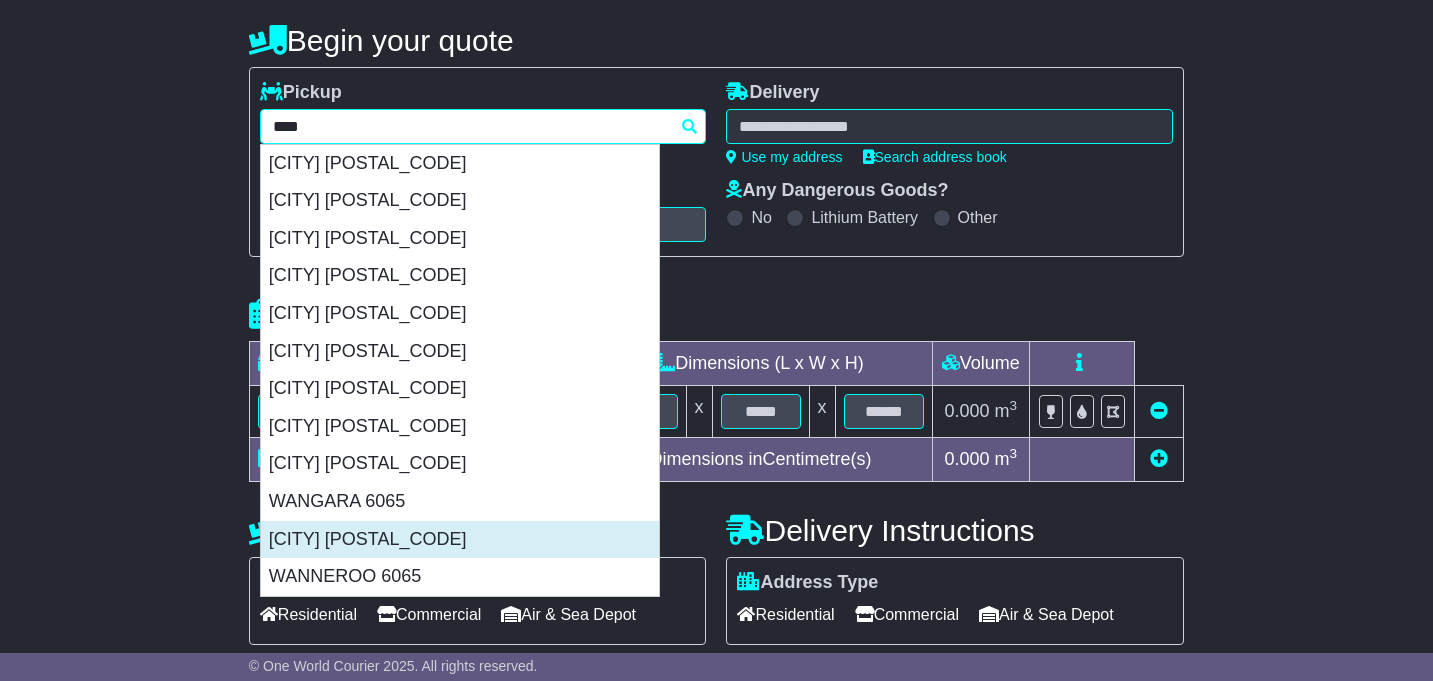 click on "WANGARA DC 6065" at bounding box center [460, 540] 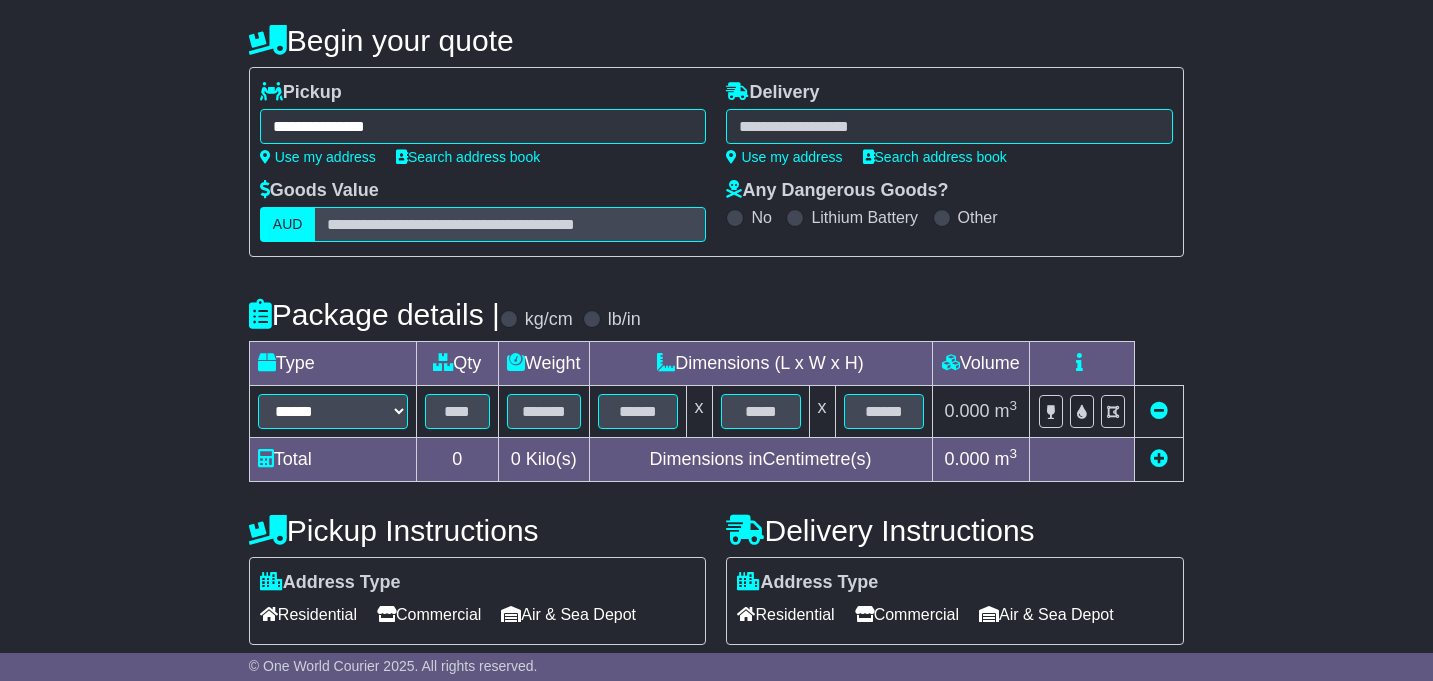 type on "**********" 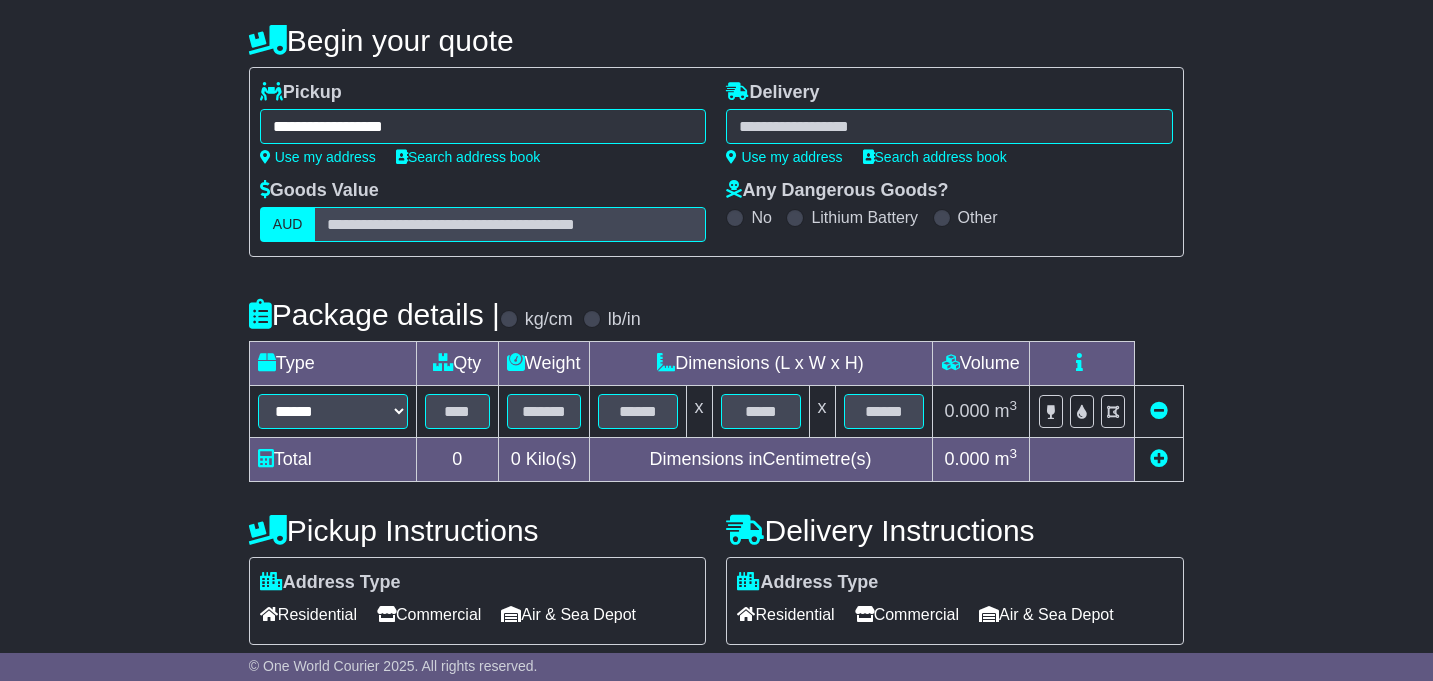 click at bounding box center [949, 126] 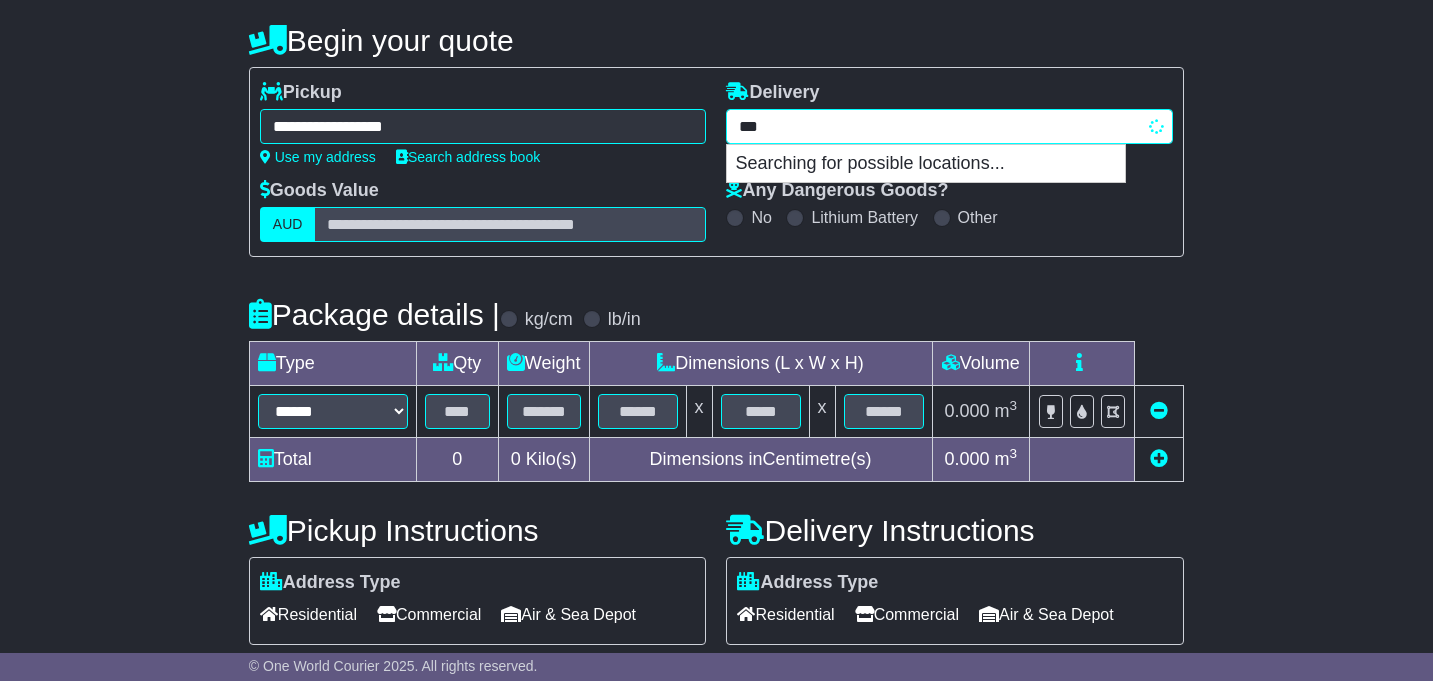 type on "****" 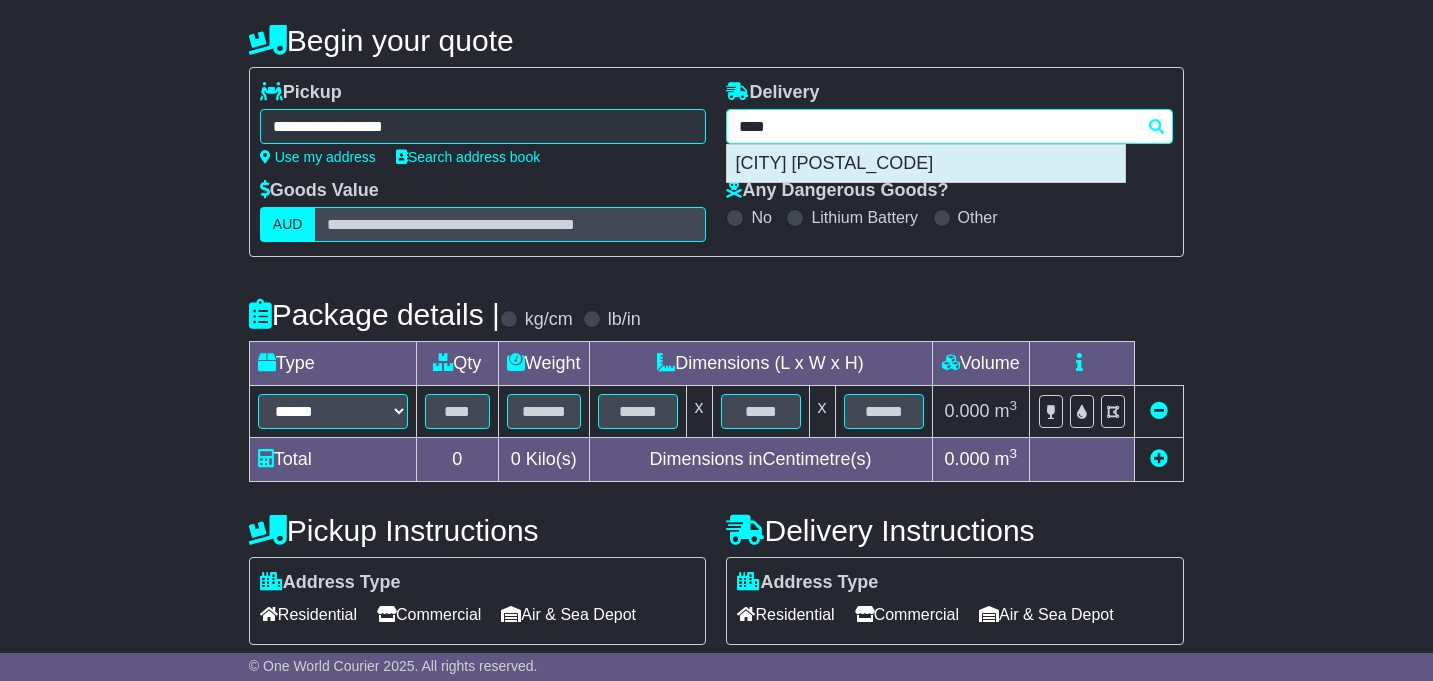 click on "EPPING 3076" at bounding box center [926, 164] 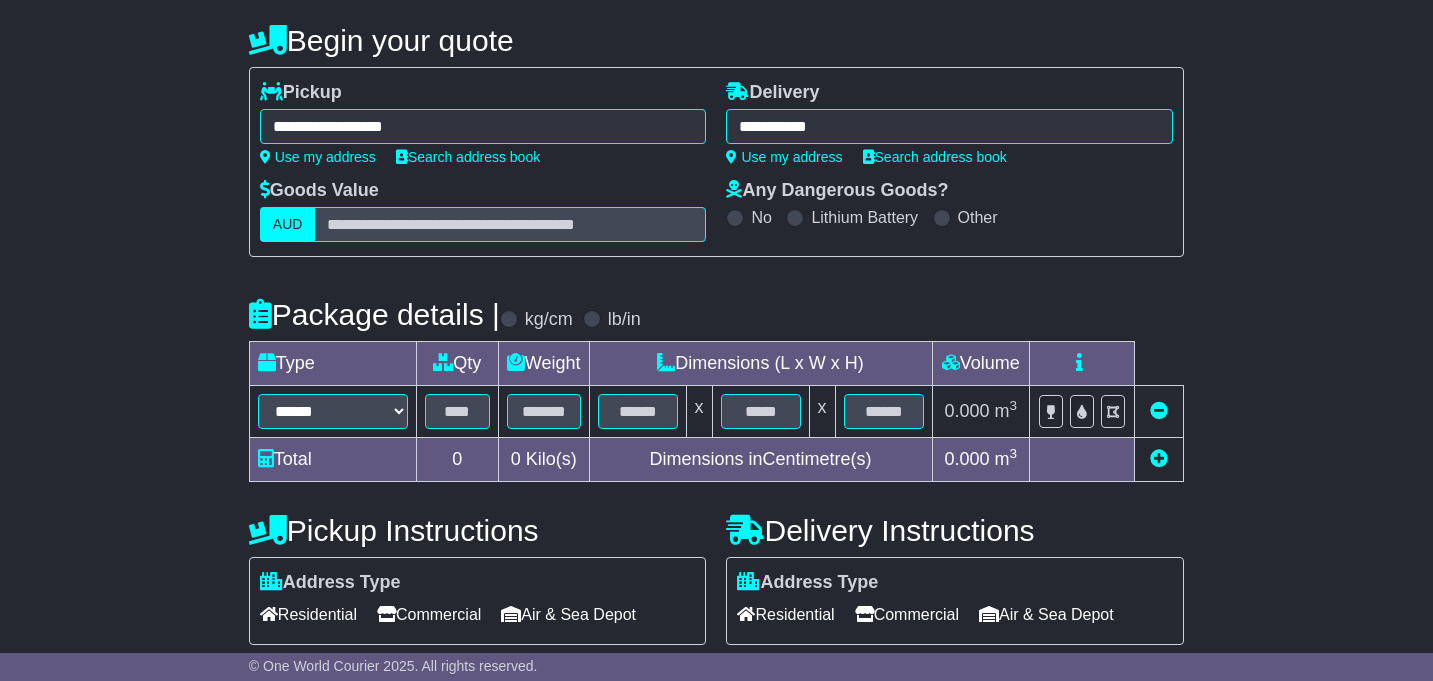 type on "**********" 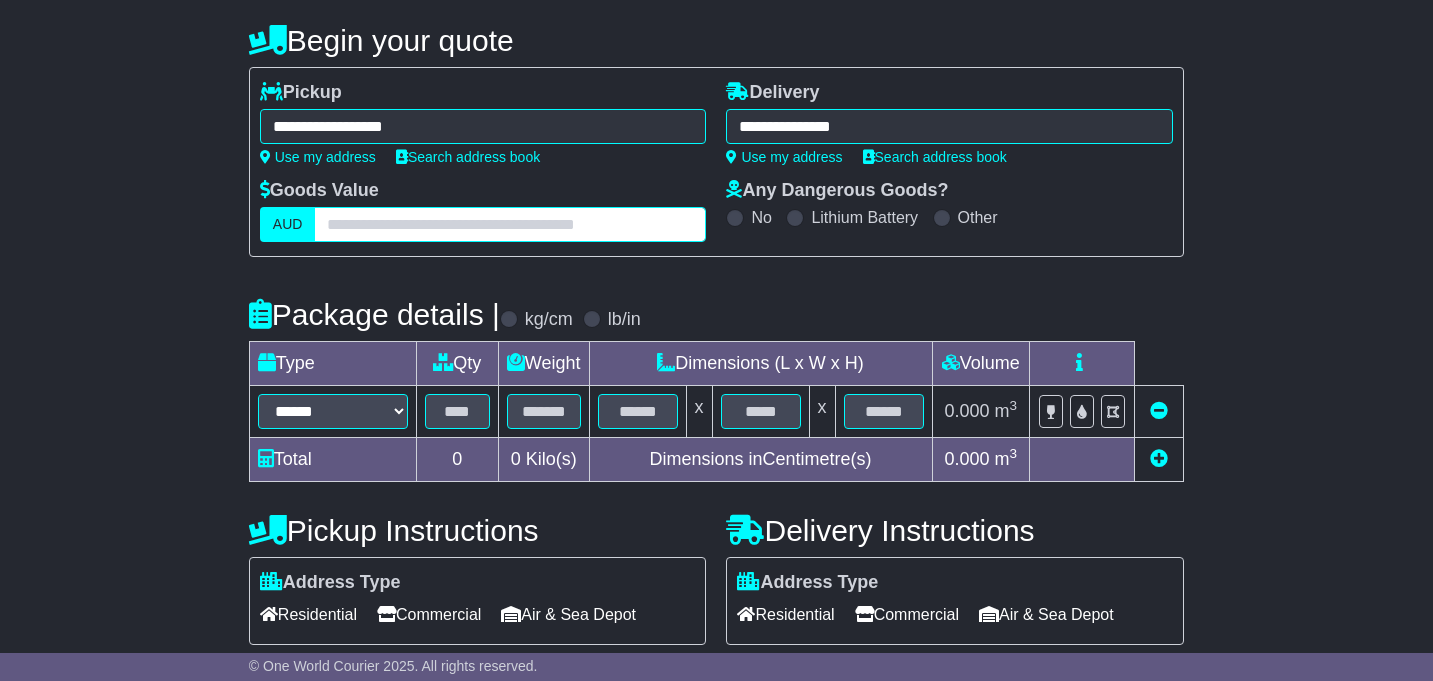 click at bounding box center (510, 224) 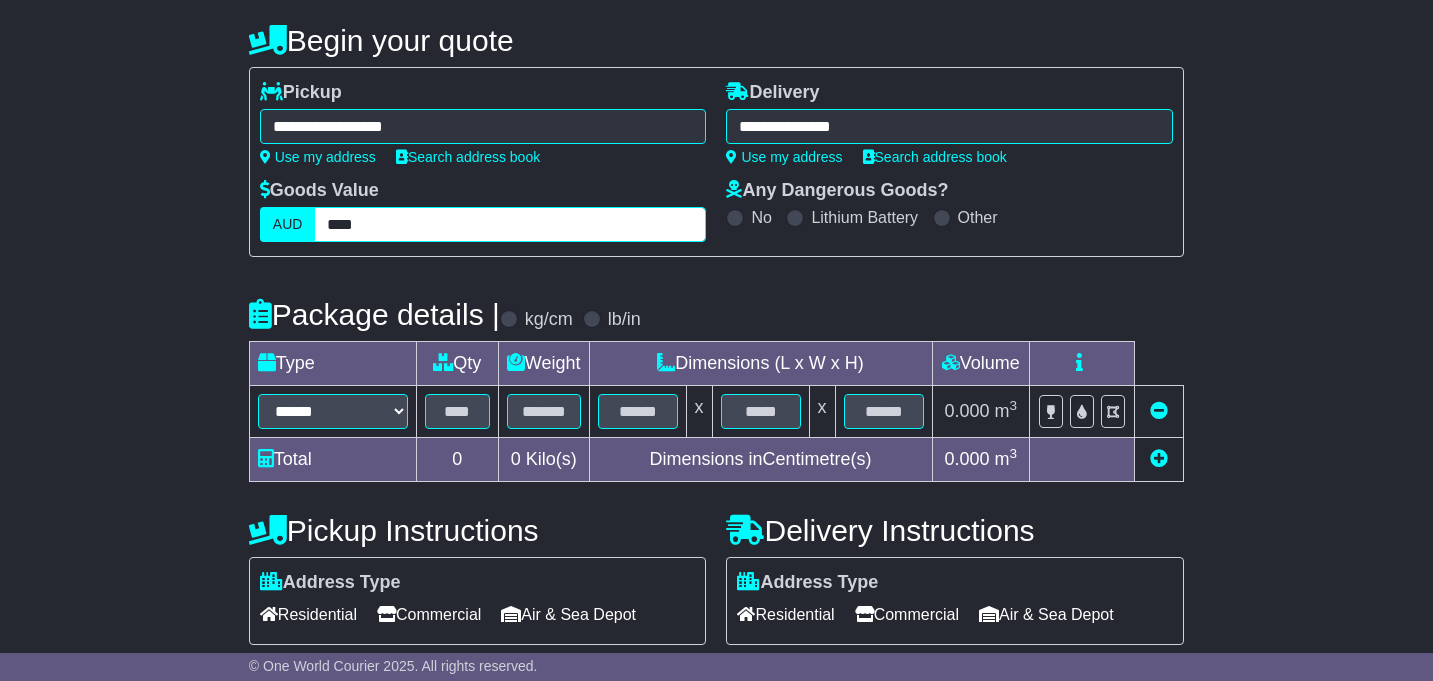 type on "****" 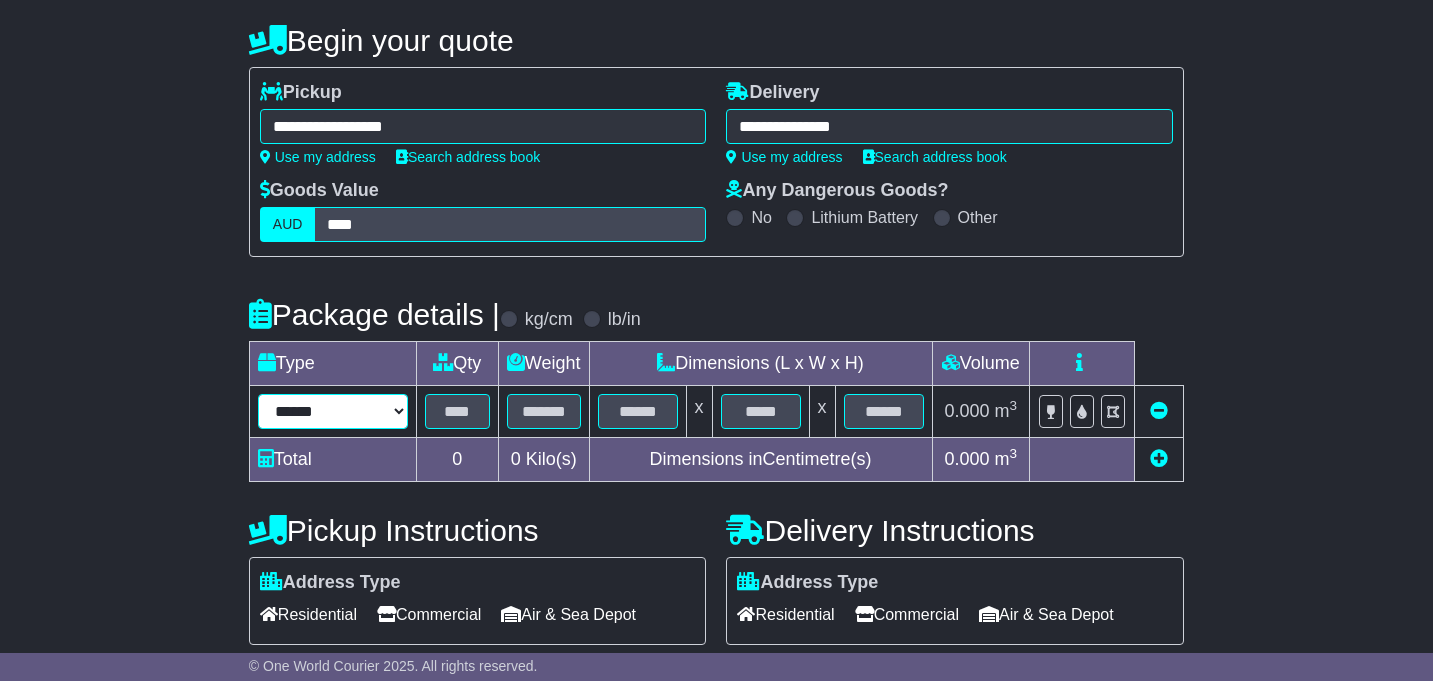click on "****** ****** *** ******** ***** **** **** ****** *** *******" at bounding box center [333, 411] 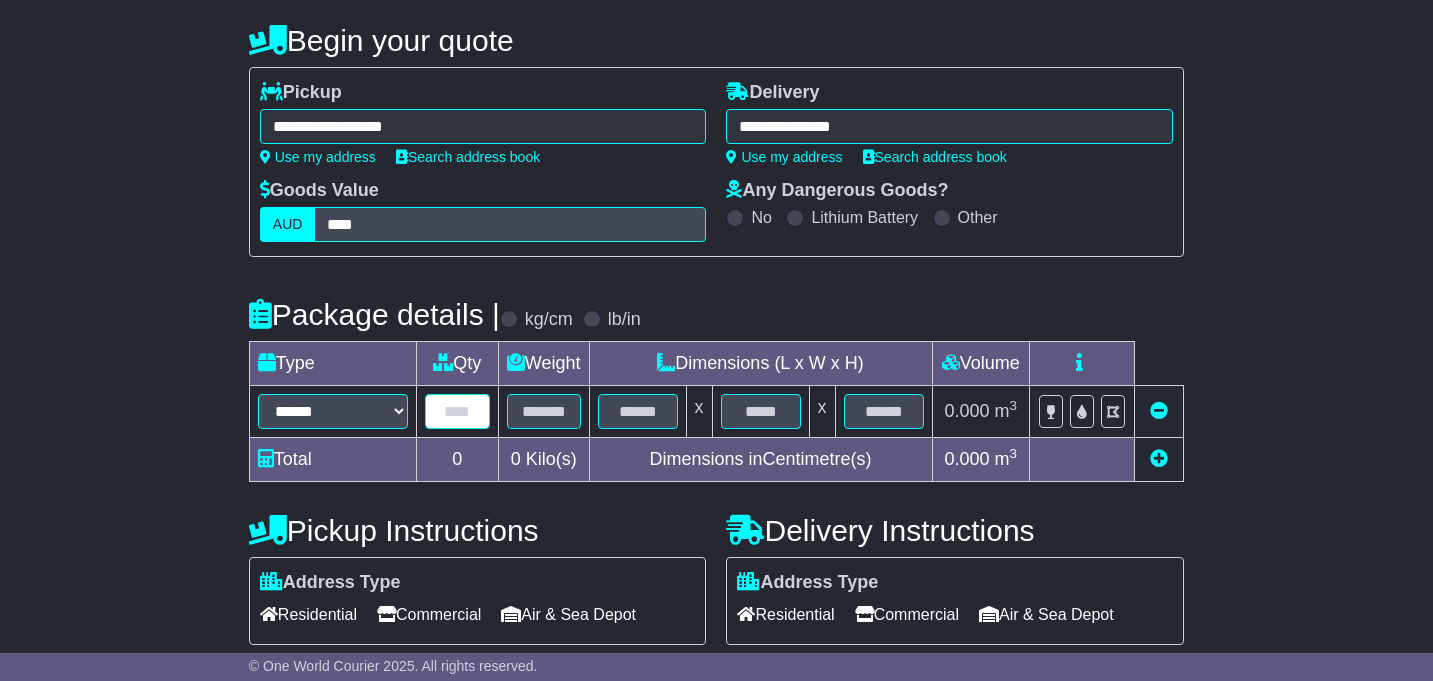 click at bounding box center (457, 411) 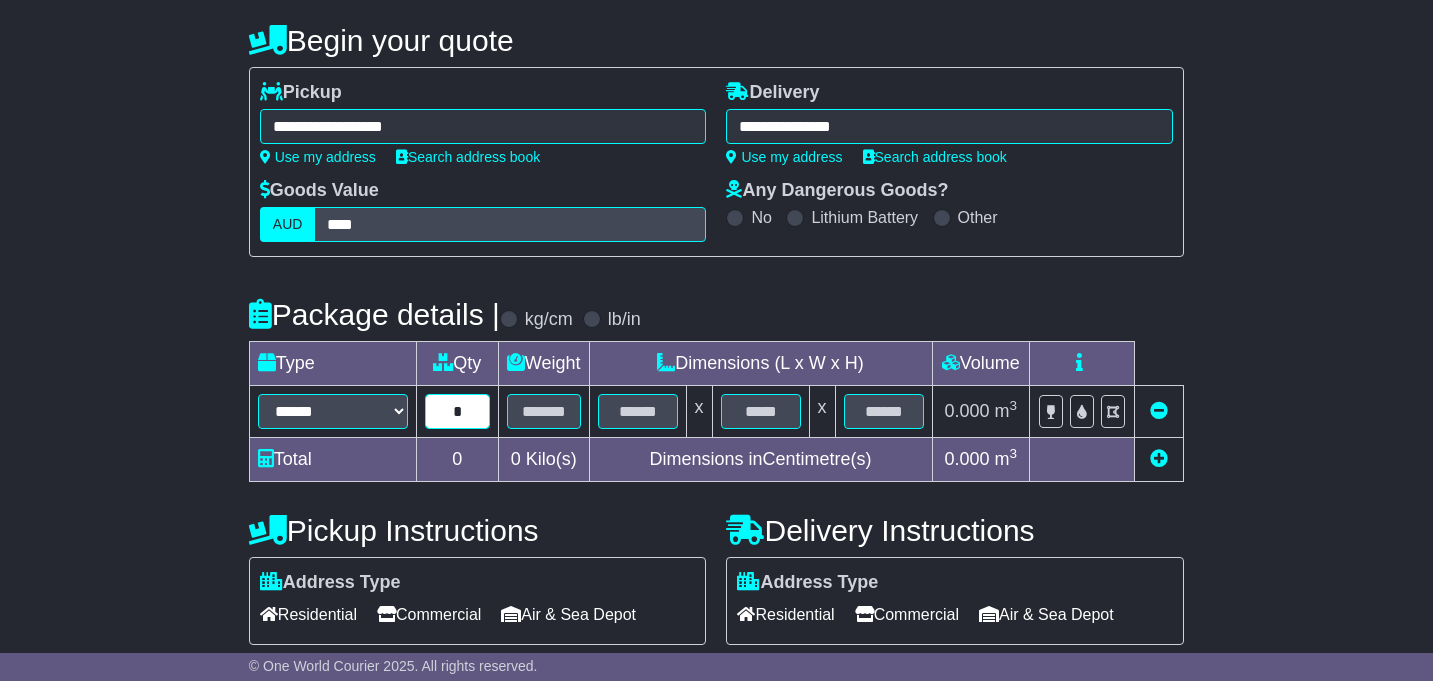 type on "*" 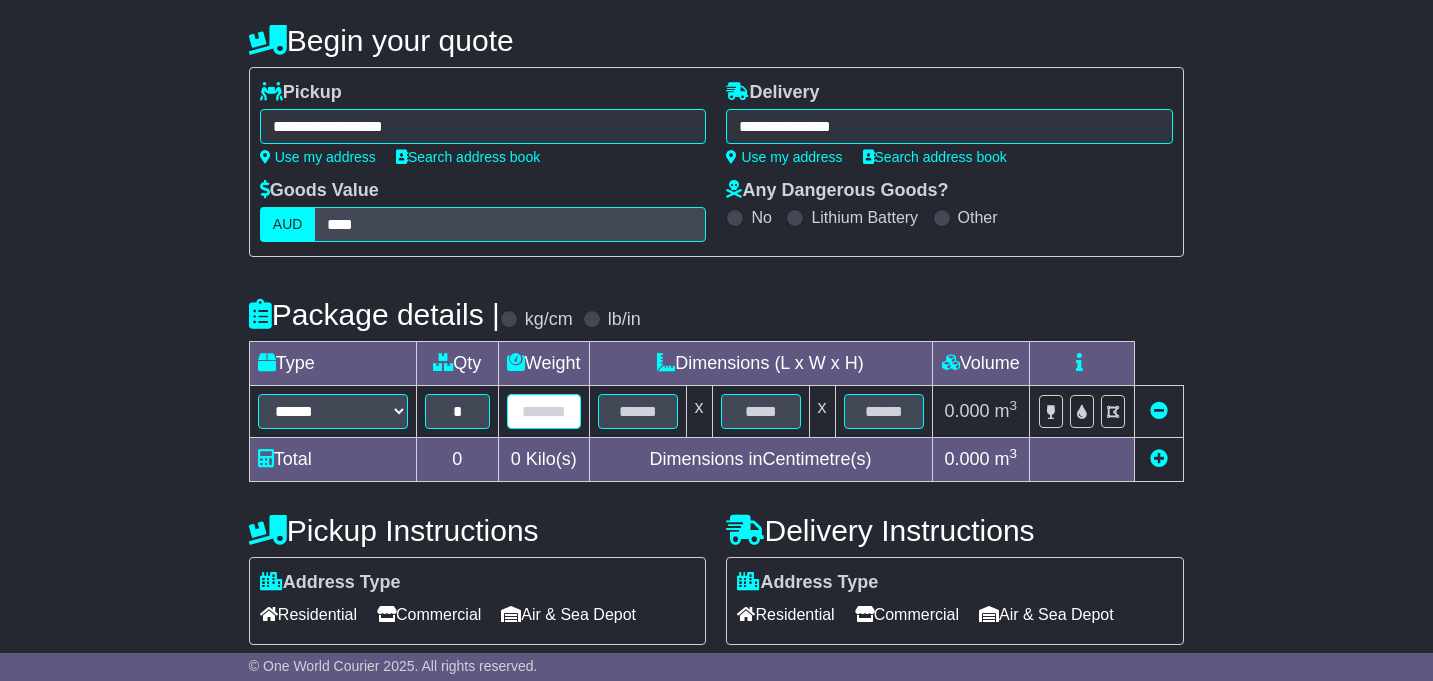 click at bounding box center [544, 411] 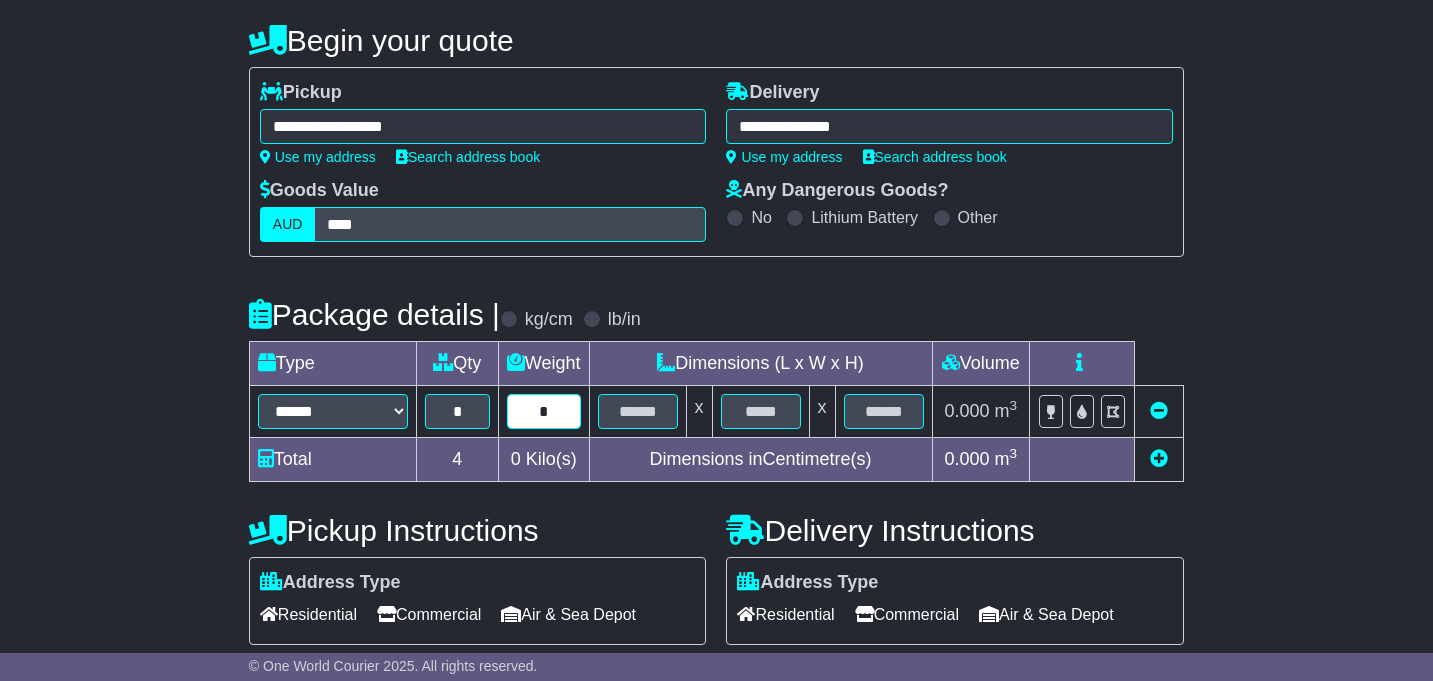 type on "*" 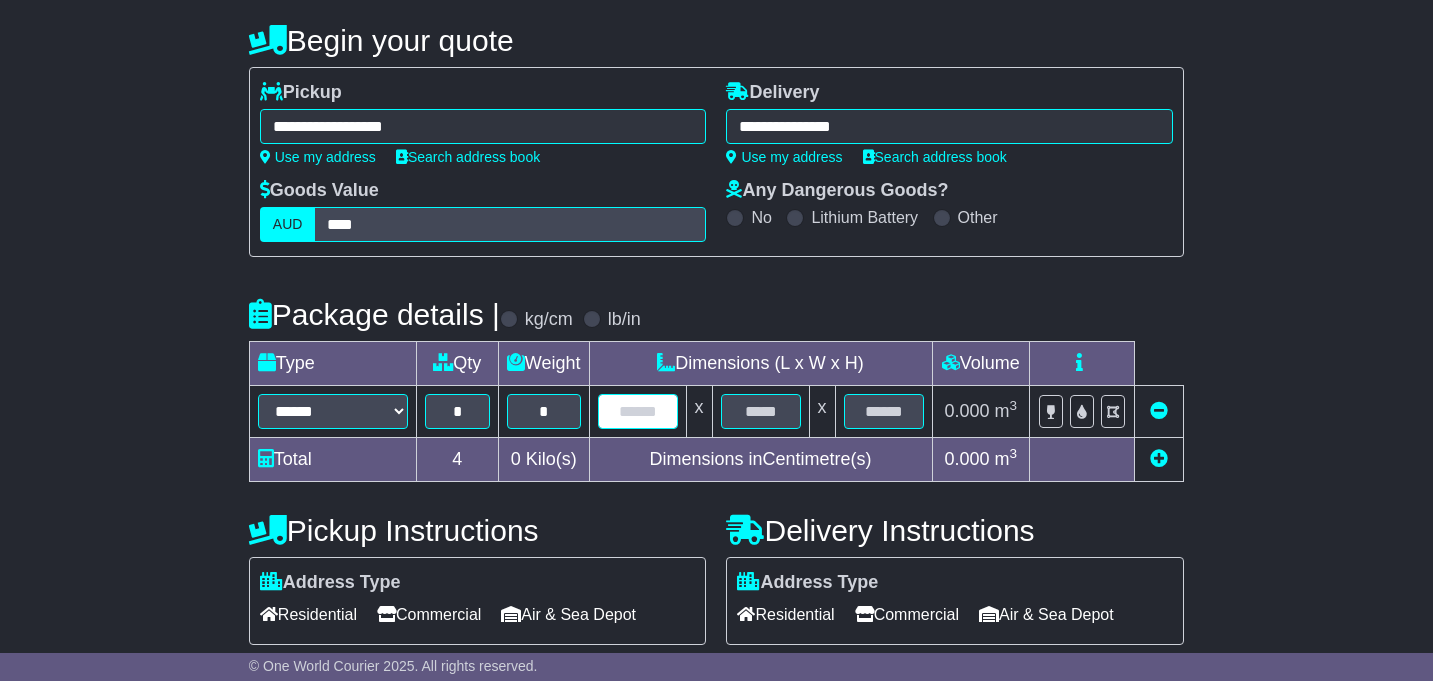 click at bounding box center (638, 411) 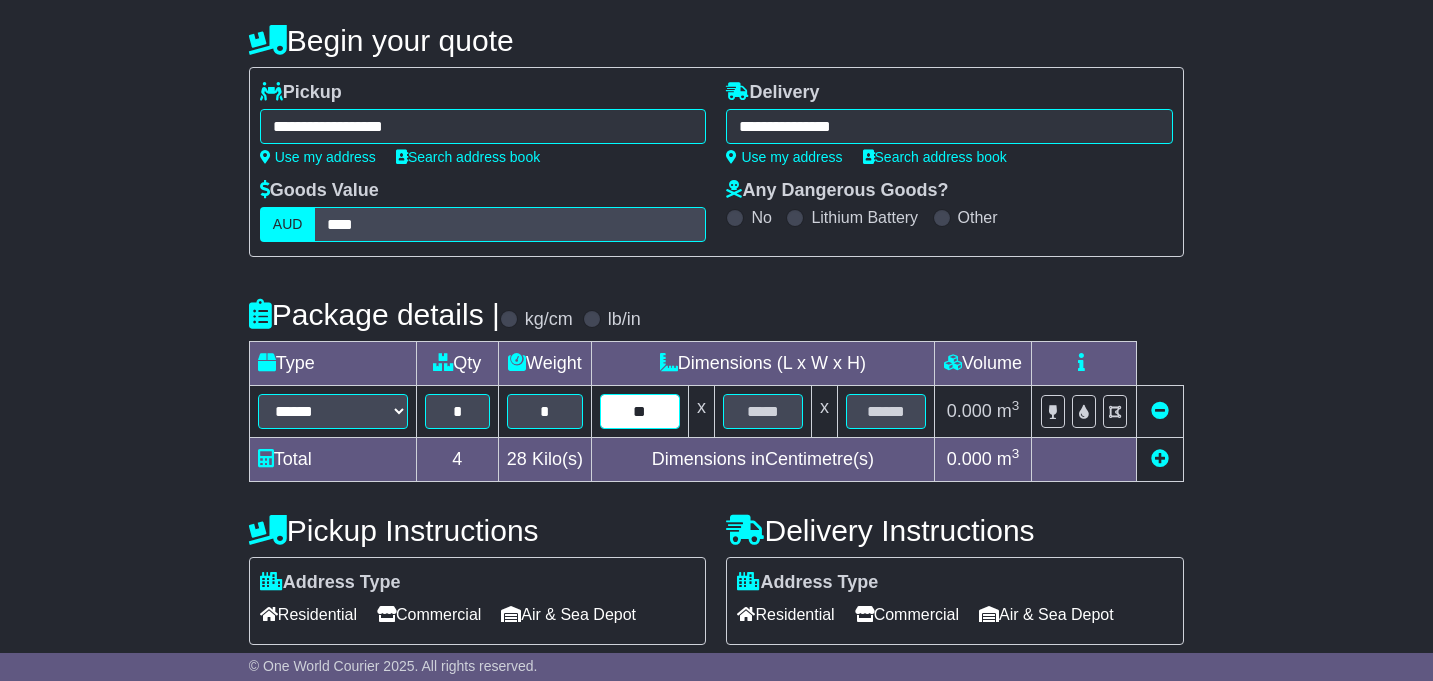 type on "**" 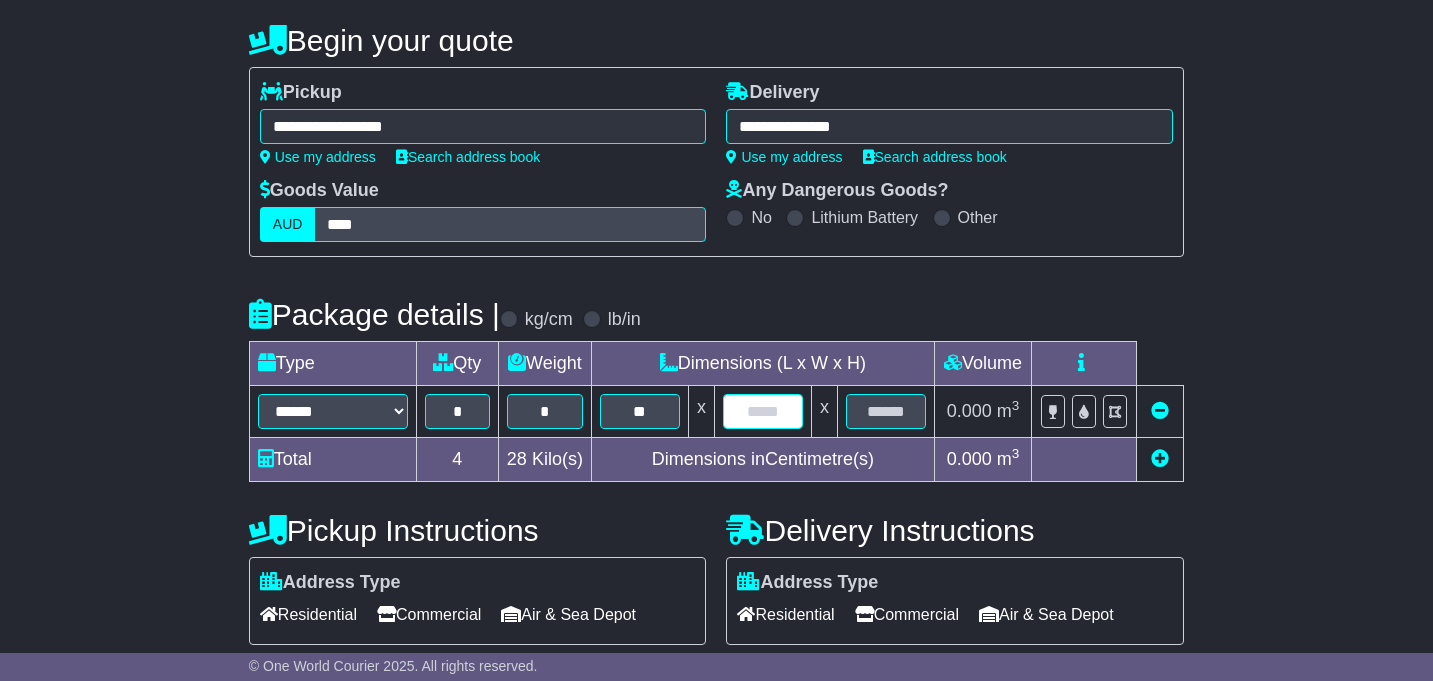 click at bounding box center (763, 411) 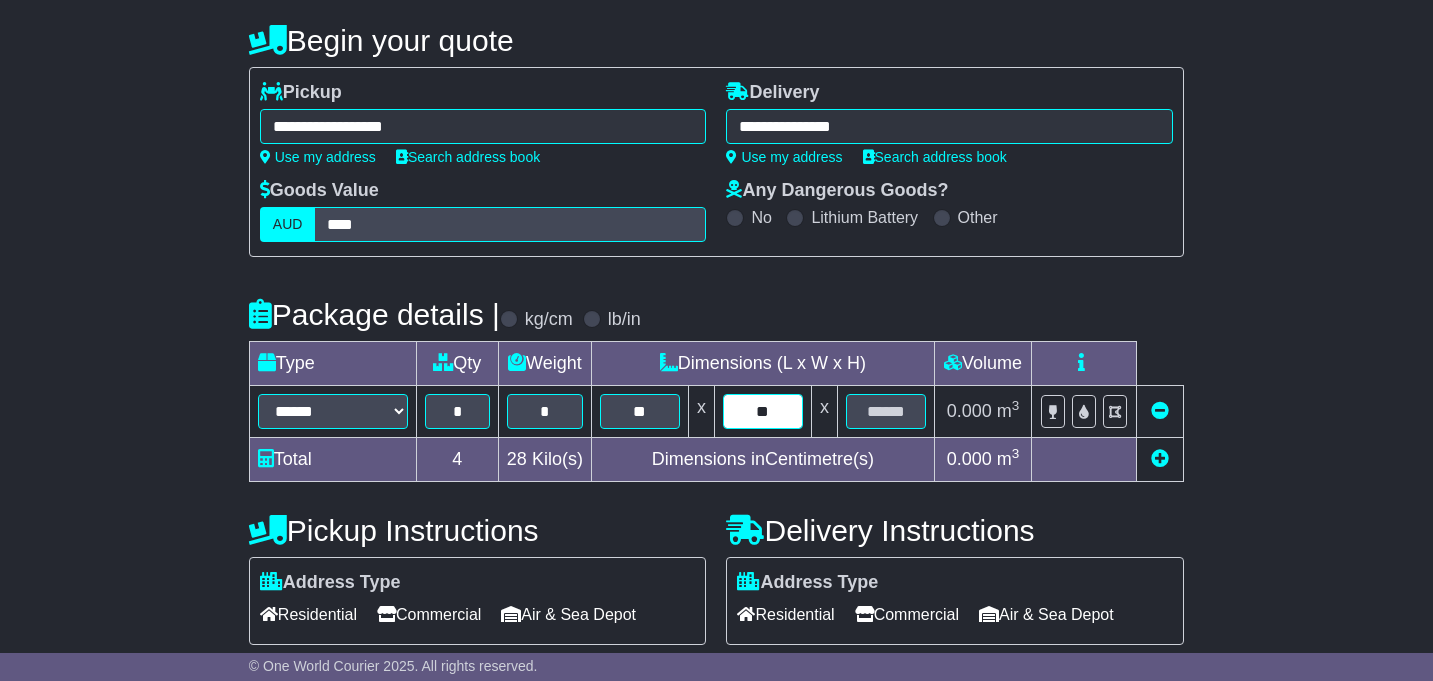 type on "**" 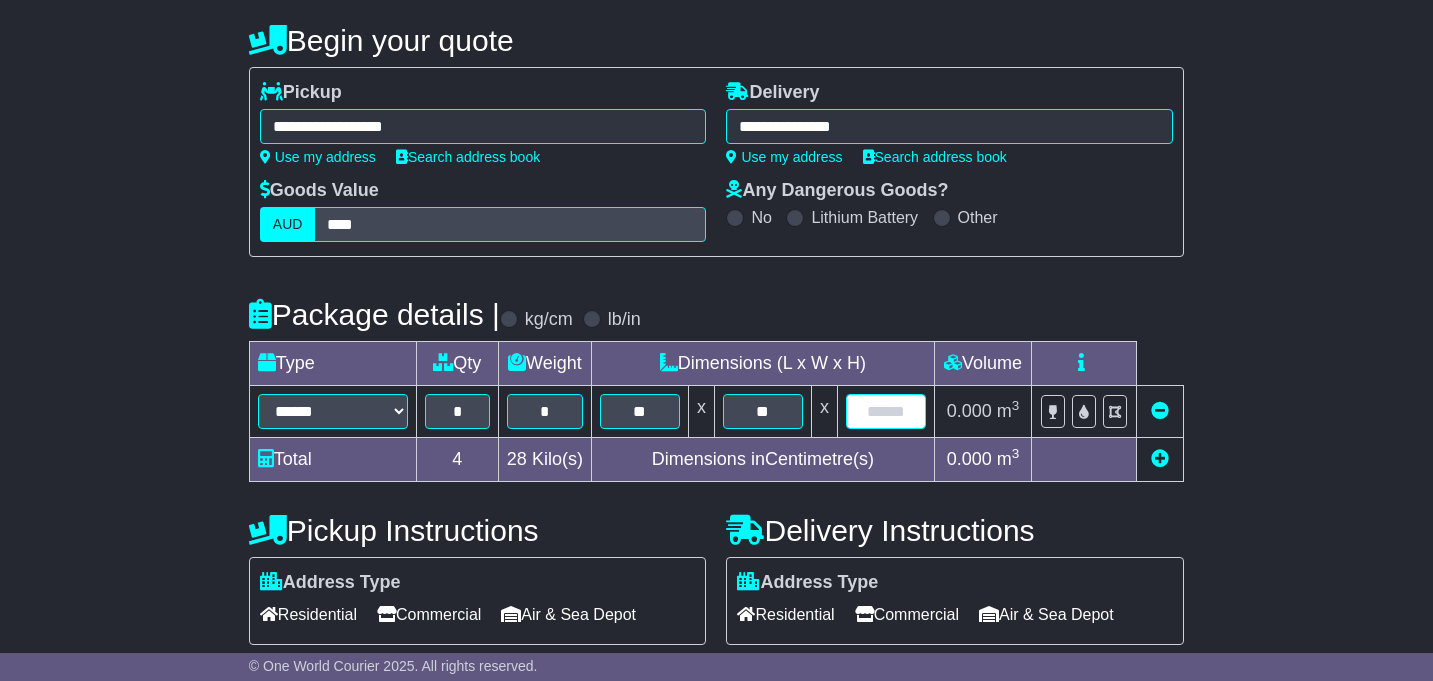 click at bounding box center (886, 411) 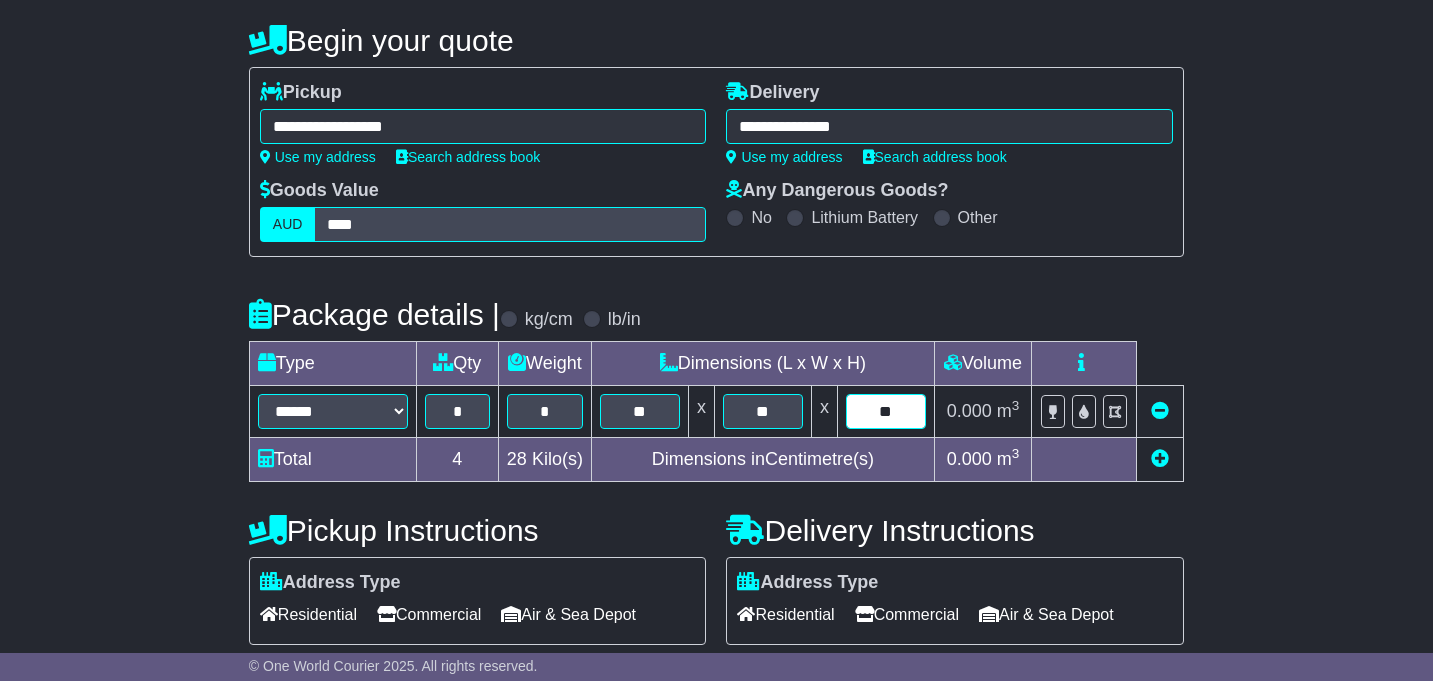 type on "**" 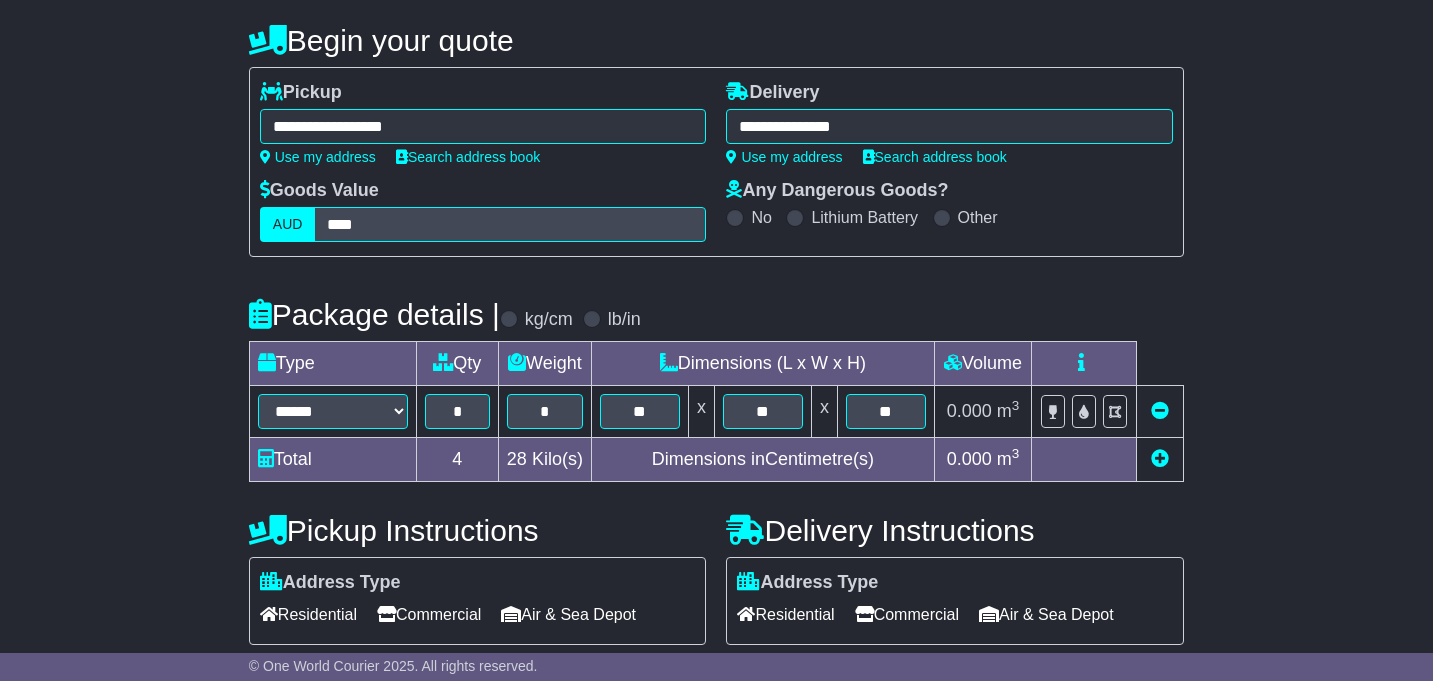 click at bounding box center (1160, 458) 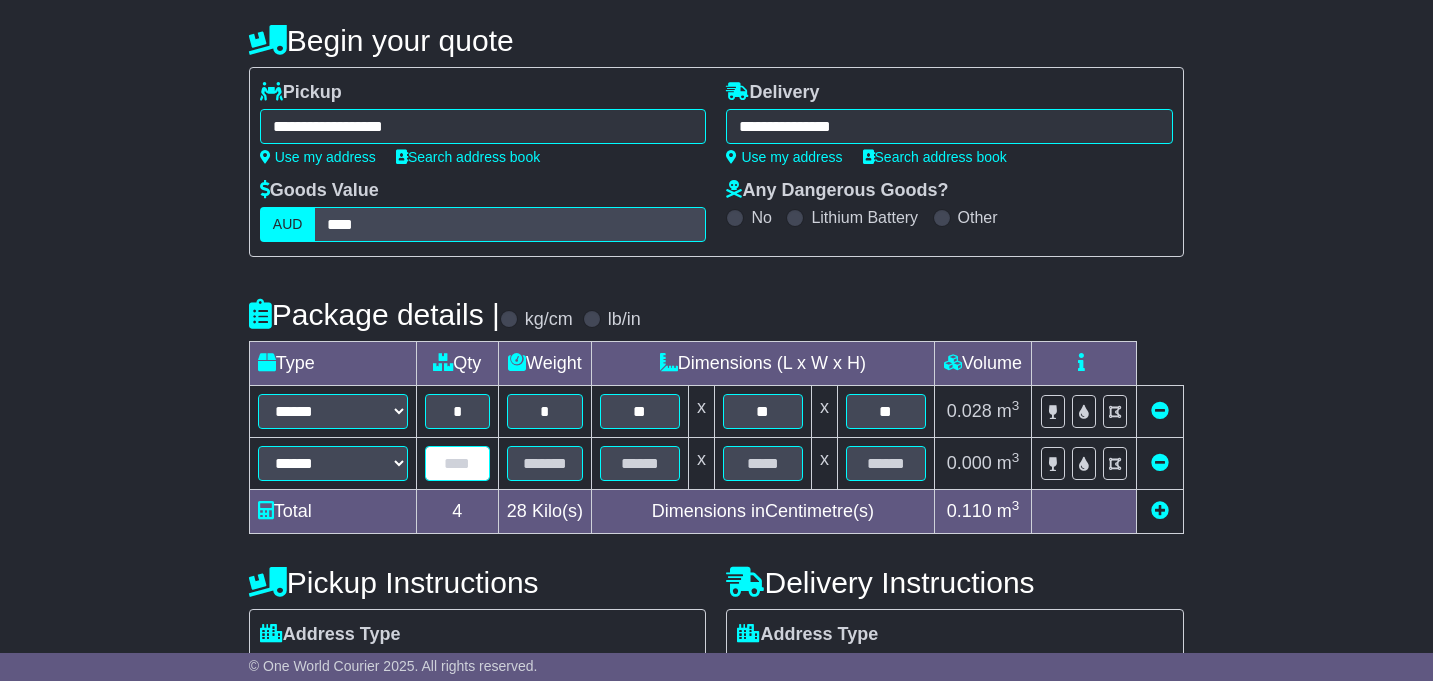 click at bounding box center (457, 463) 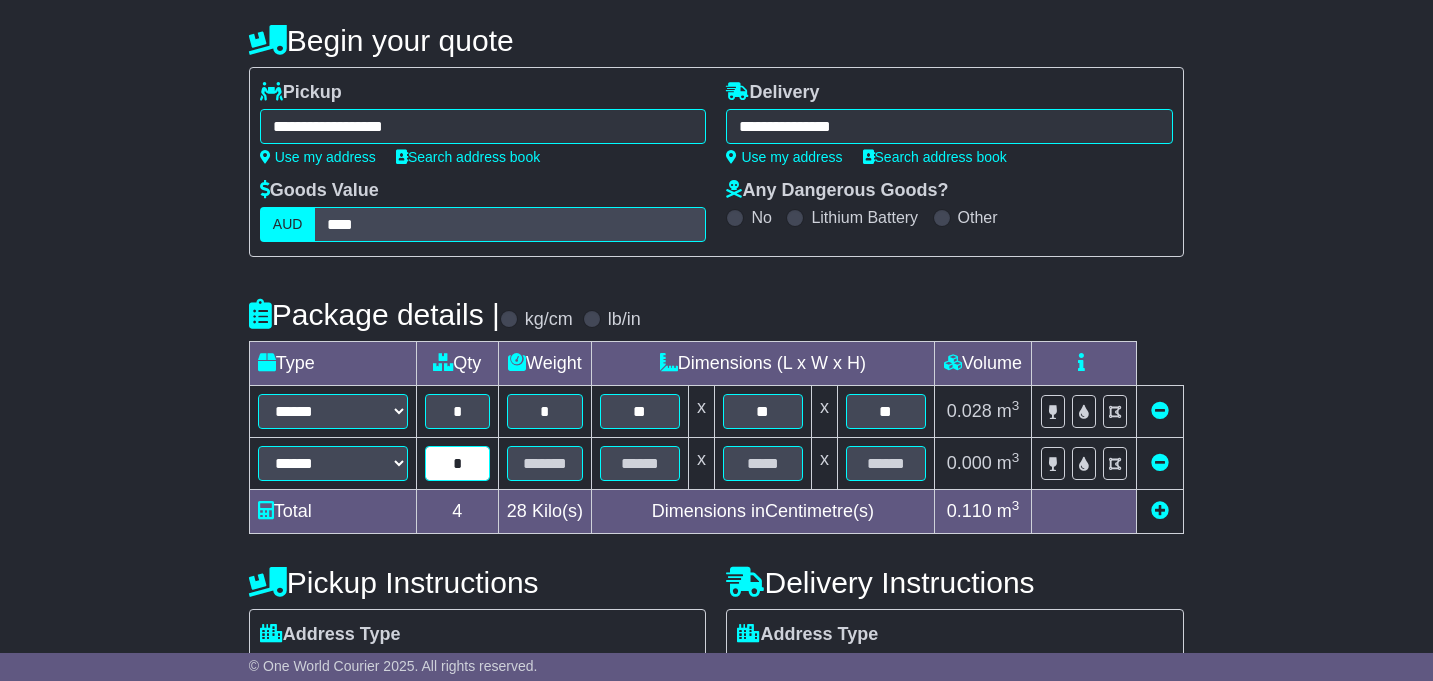 type on "*" 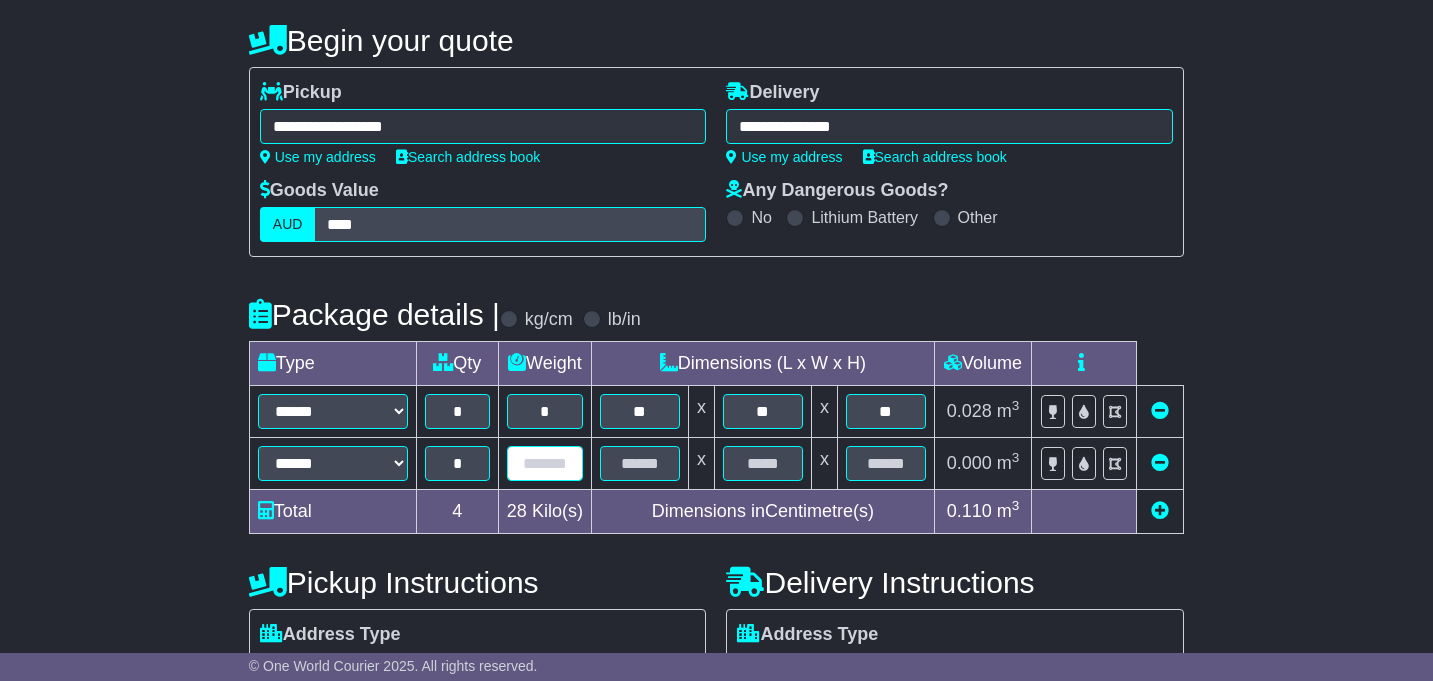 click at bounding box center [545, 463] 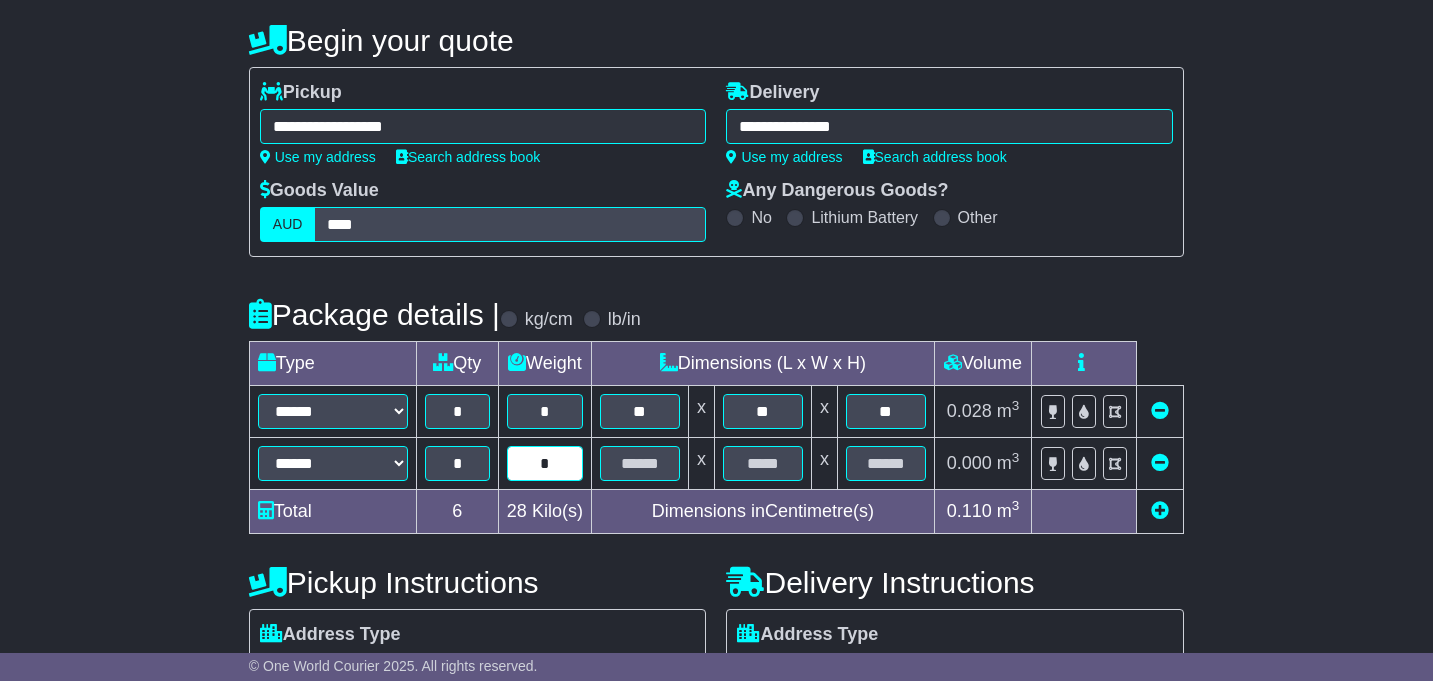 type on "*" 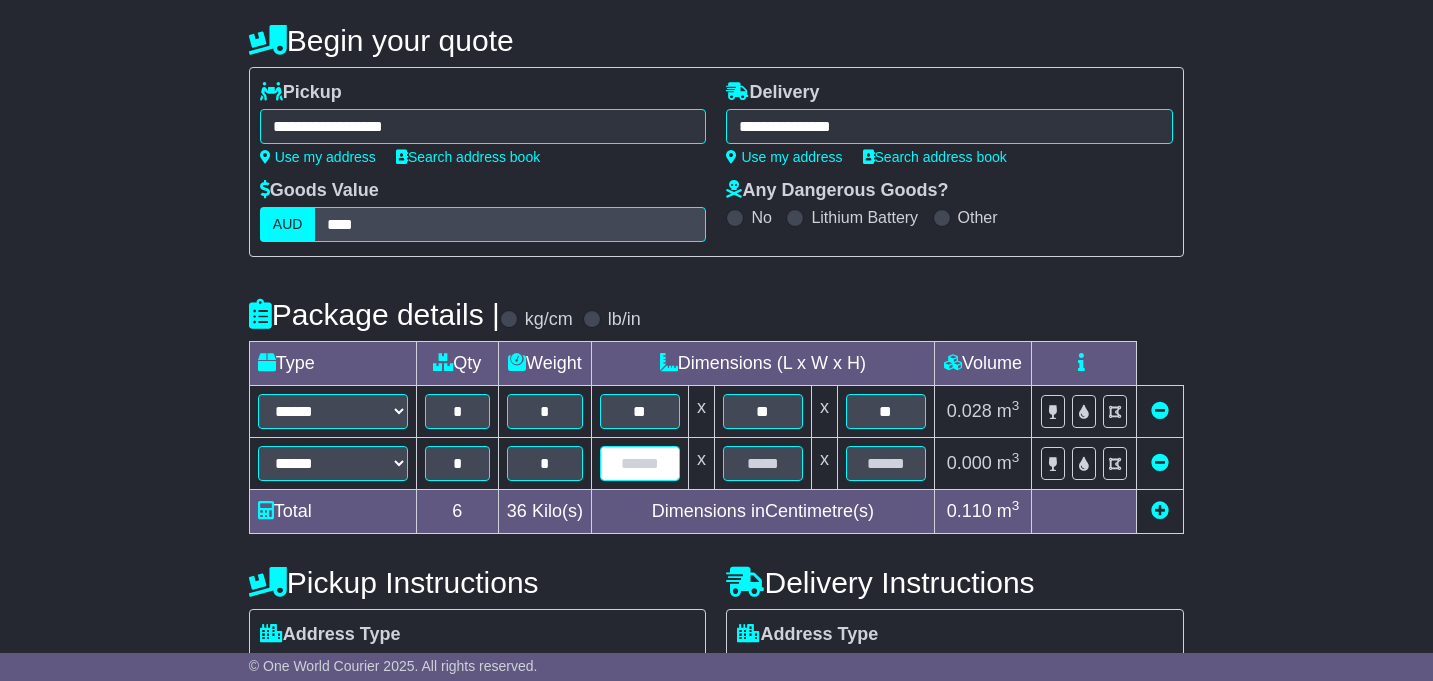 click at bounding box center (640, 463) 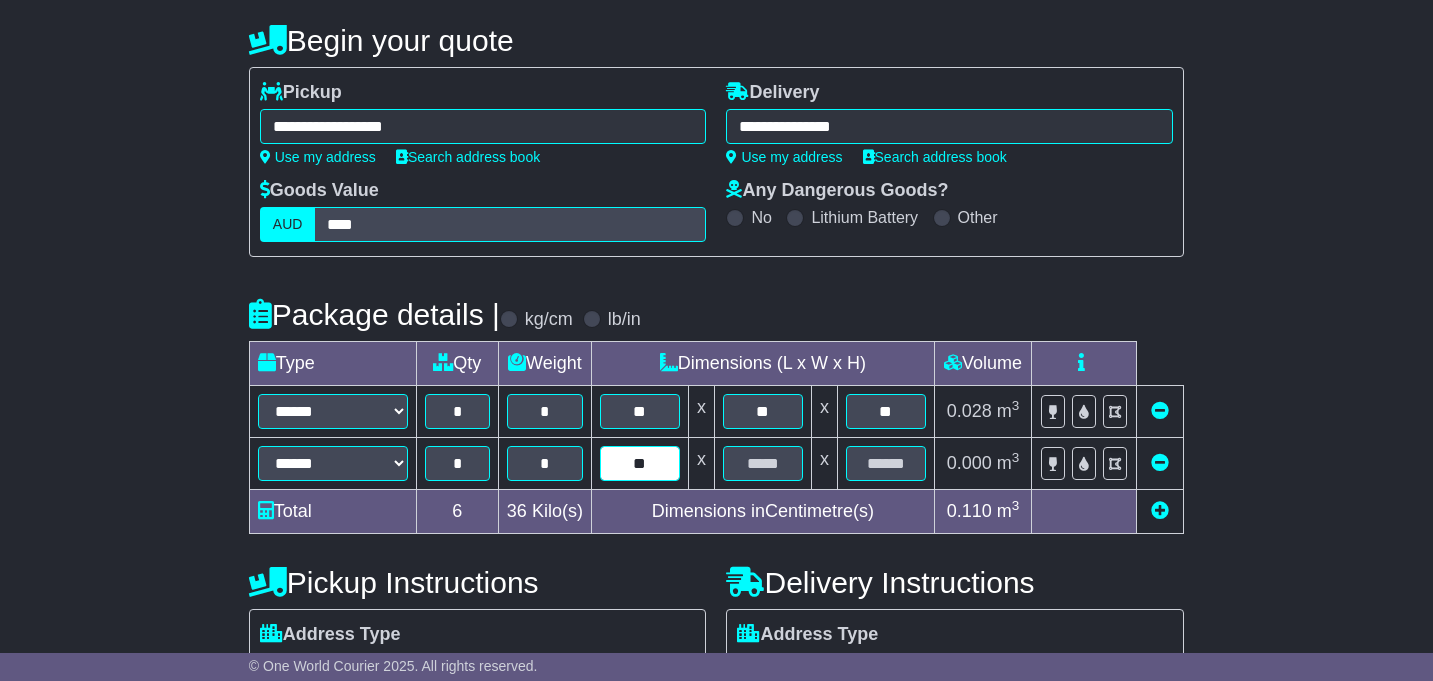 type on "**" 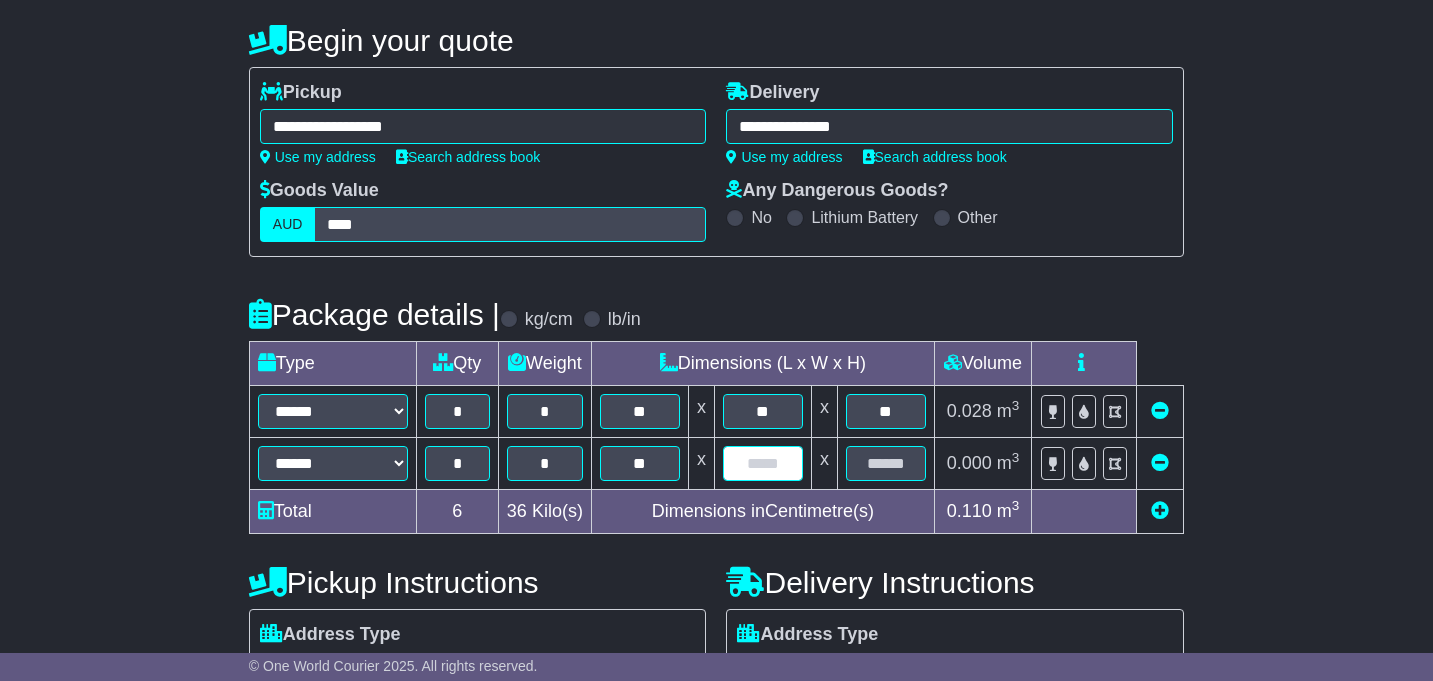 click at bounding box center (763, 463) 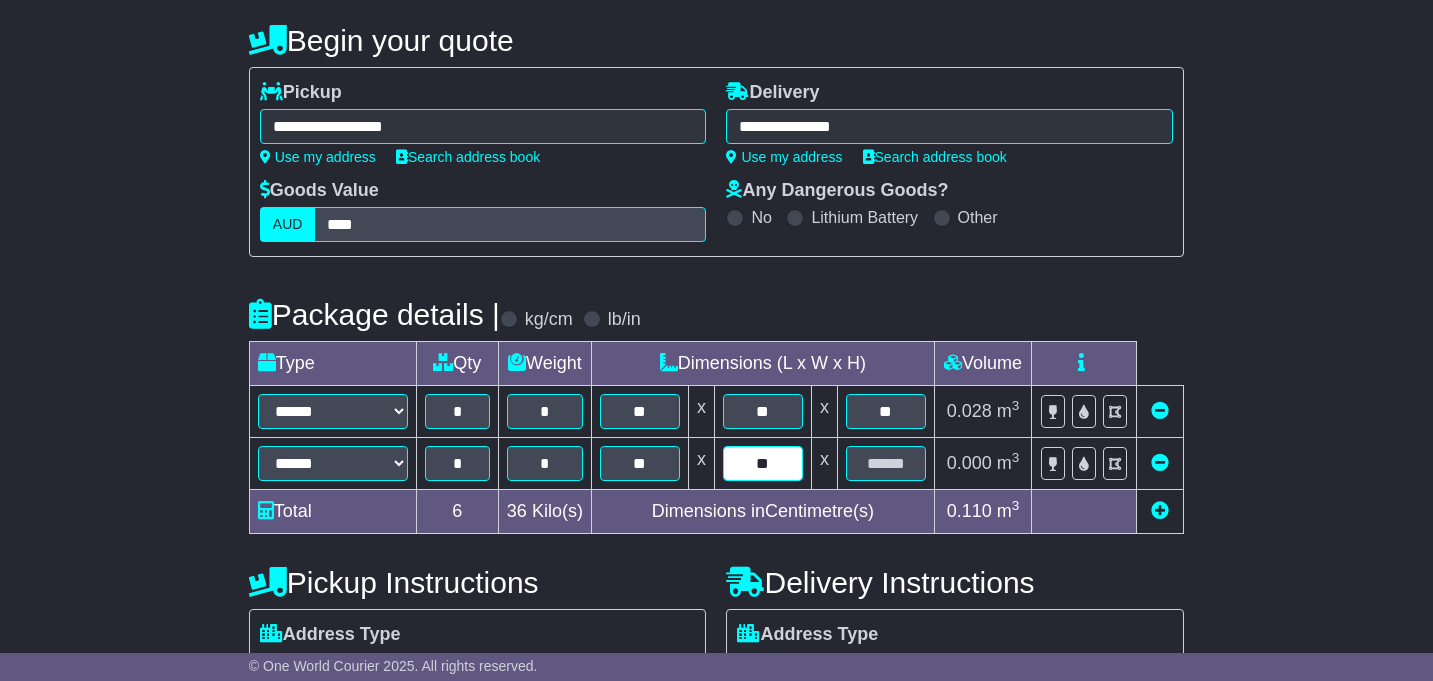 type on "**" 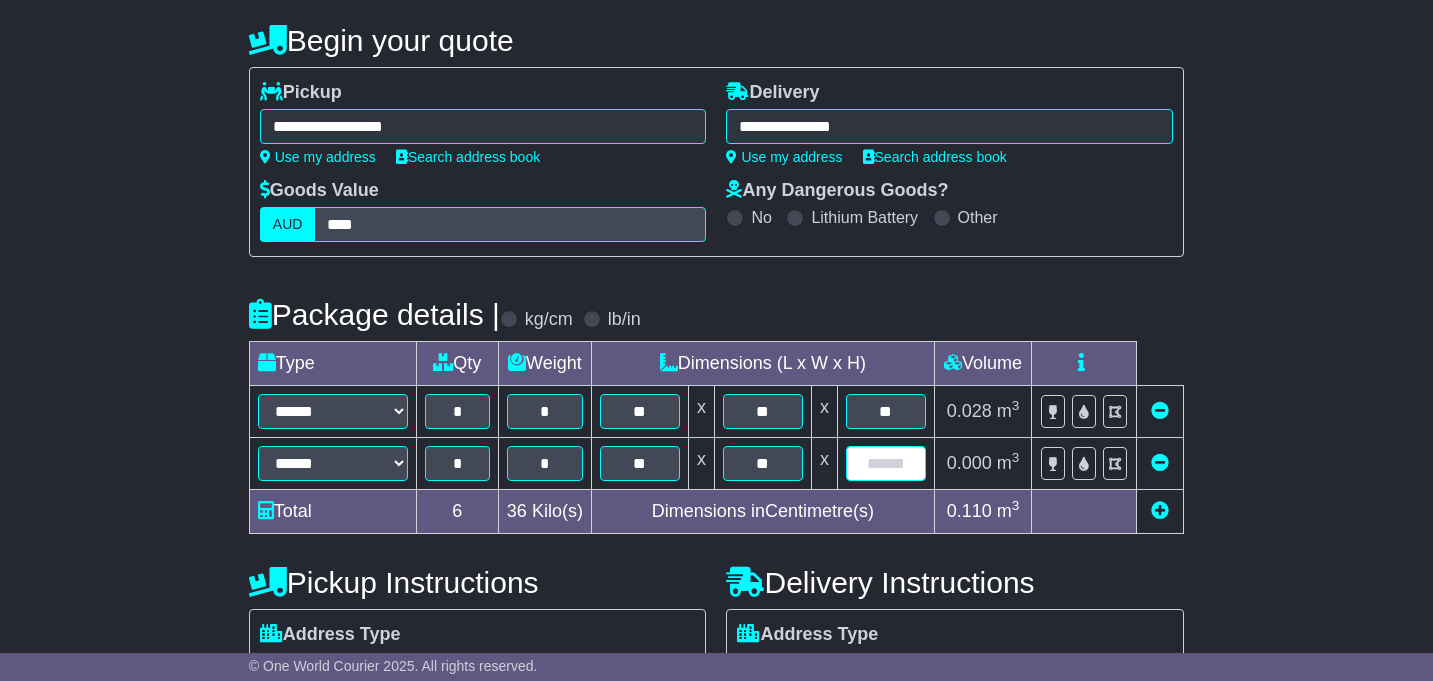 click at bounding box center [886, 463] 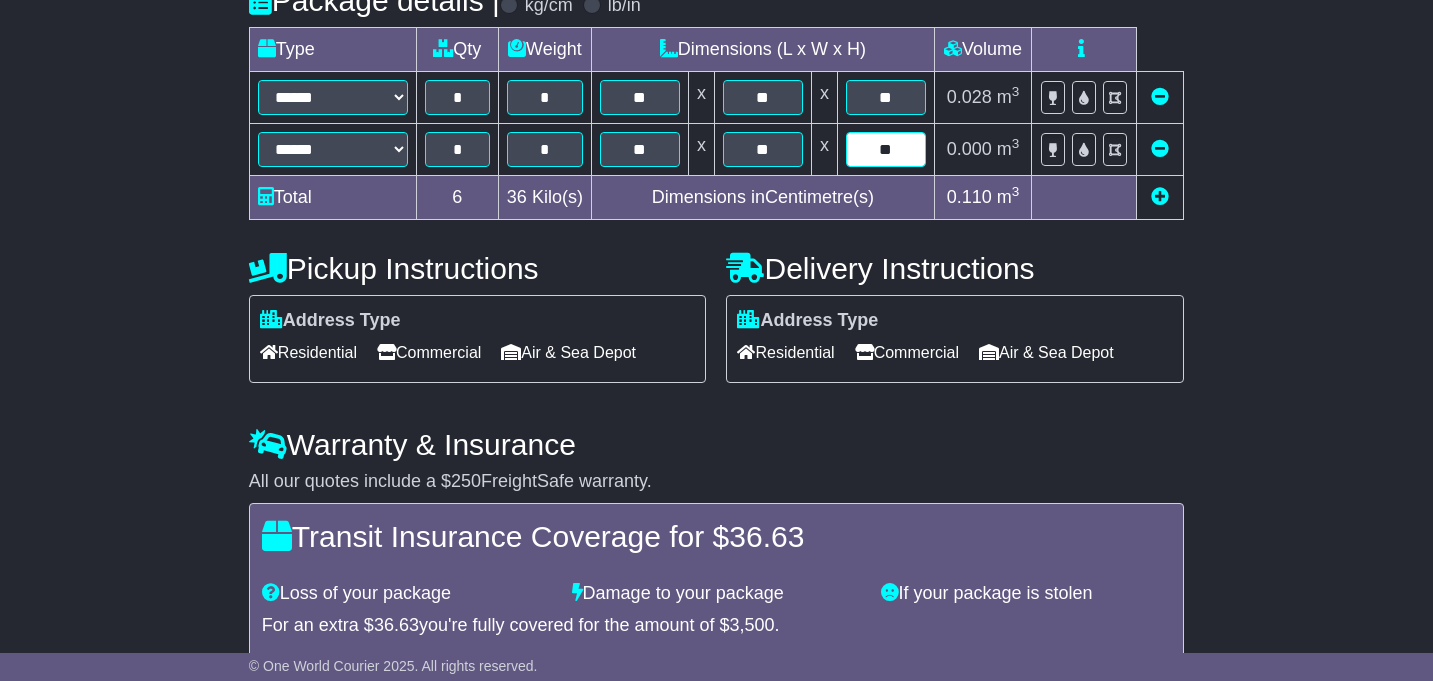 scroll, scrollTop: 507, scrollLeft: 0, axis: vertical 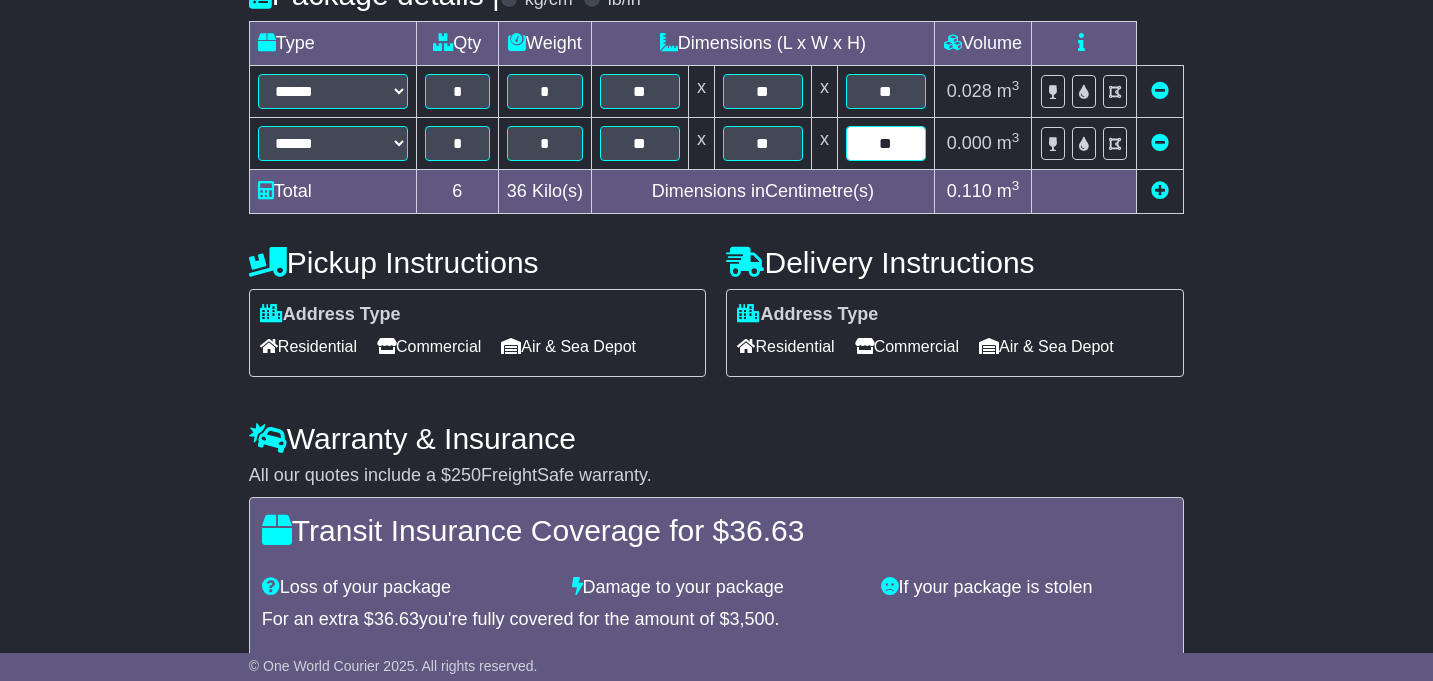 type on "**" 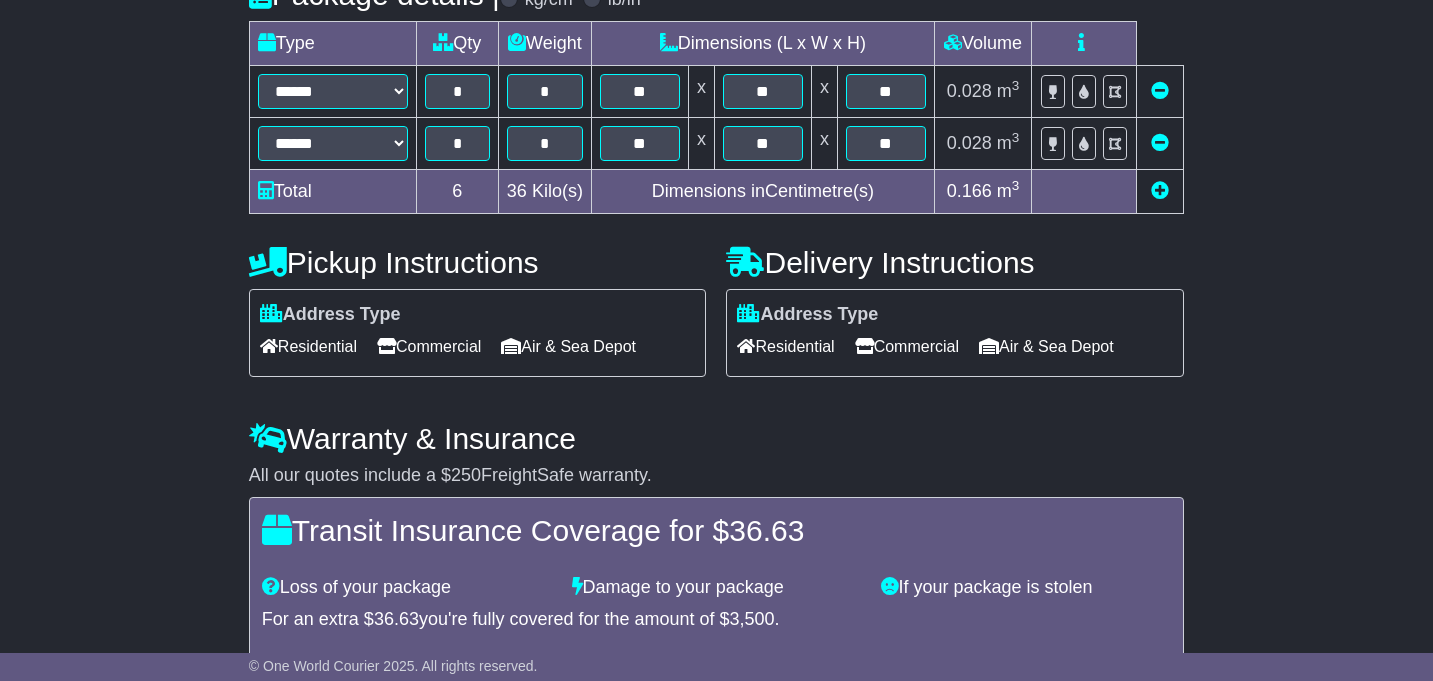 click on "Commercial" at bounding box center (429, 346) 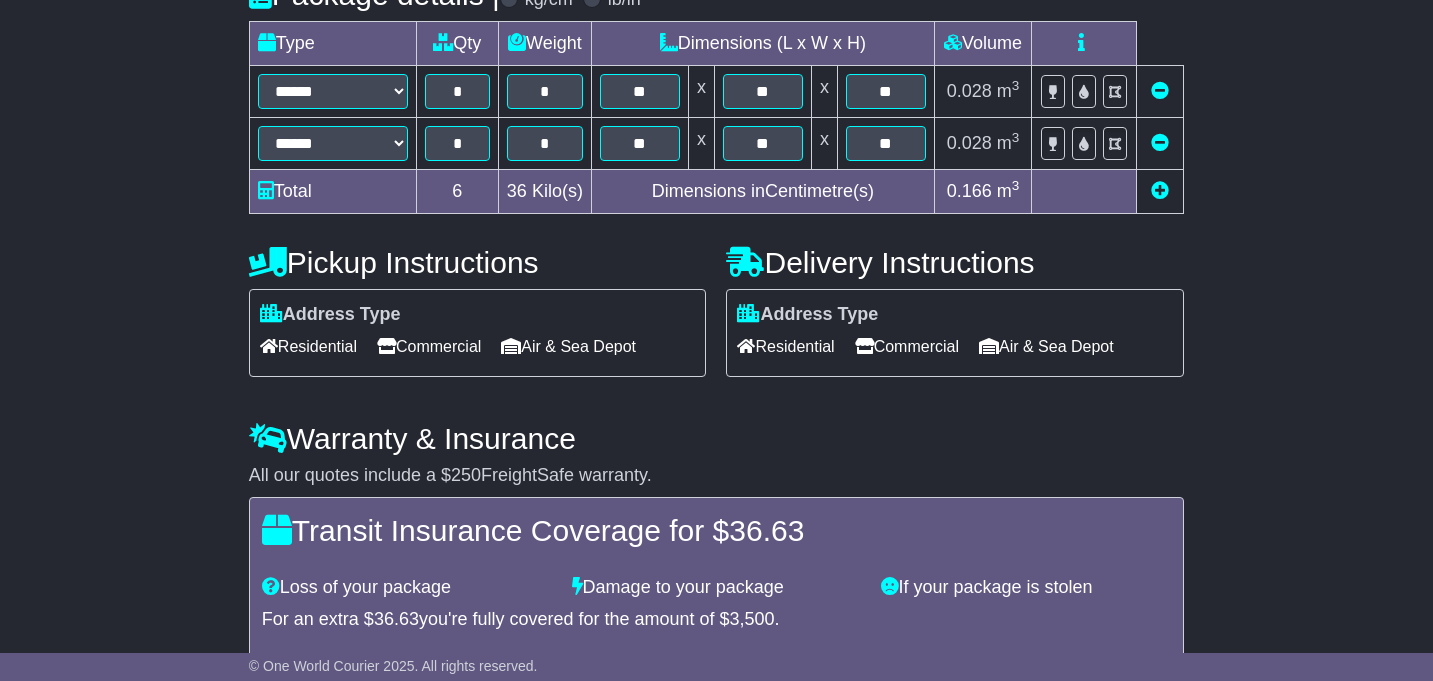 click on "Commercial" at bounding box center [907, 346] 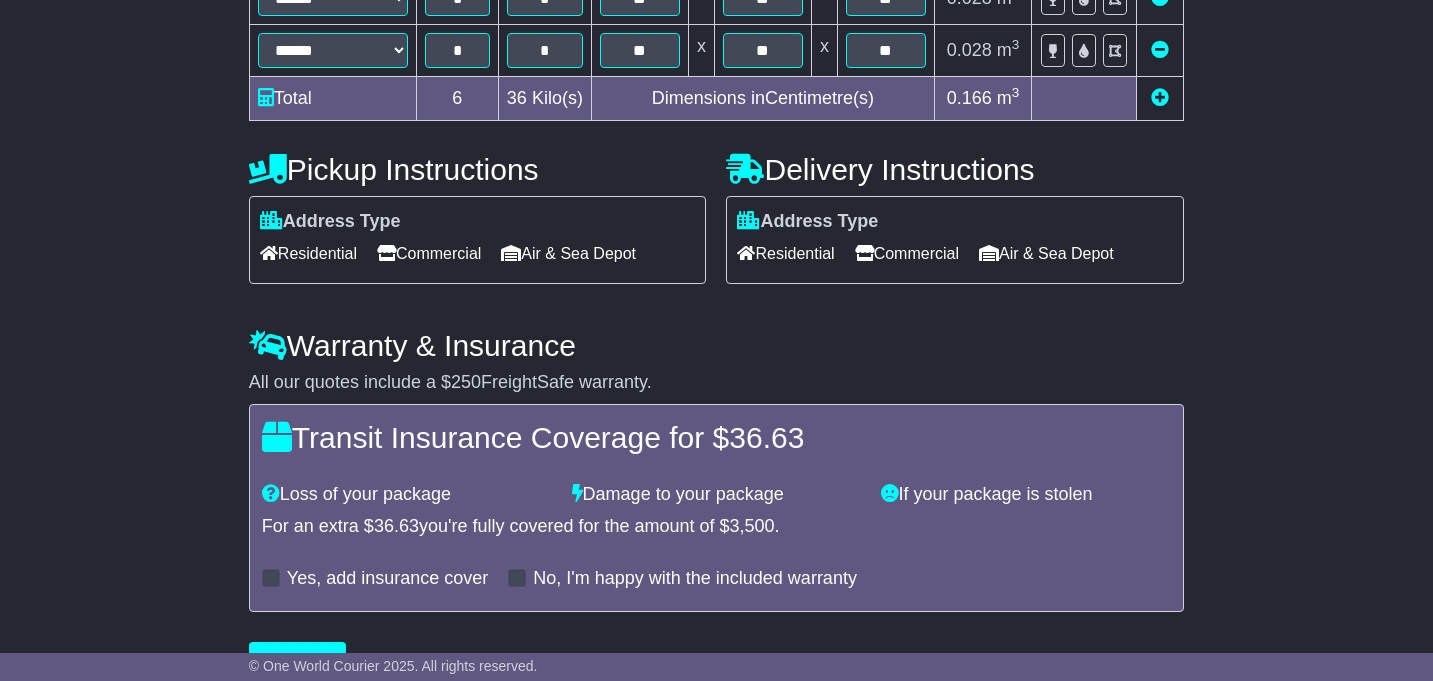 scroll, scrollTop: 649, scrollLeft: 0, axis: vertical 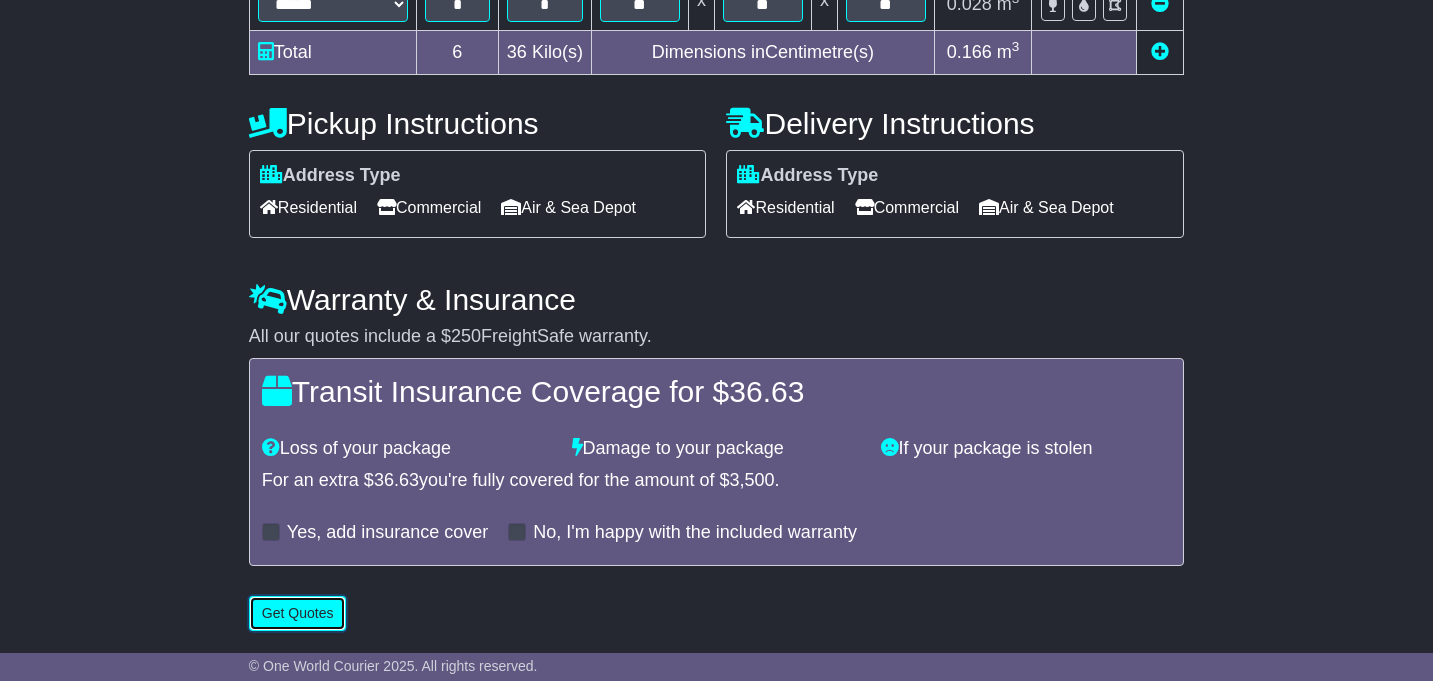 click on "Get Quotes" at bounding box center [298, 613] 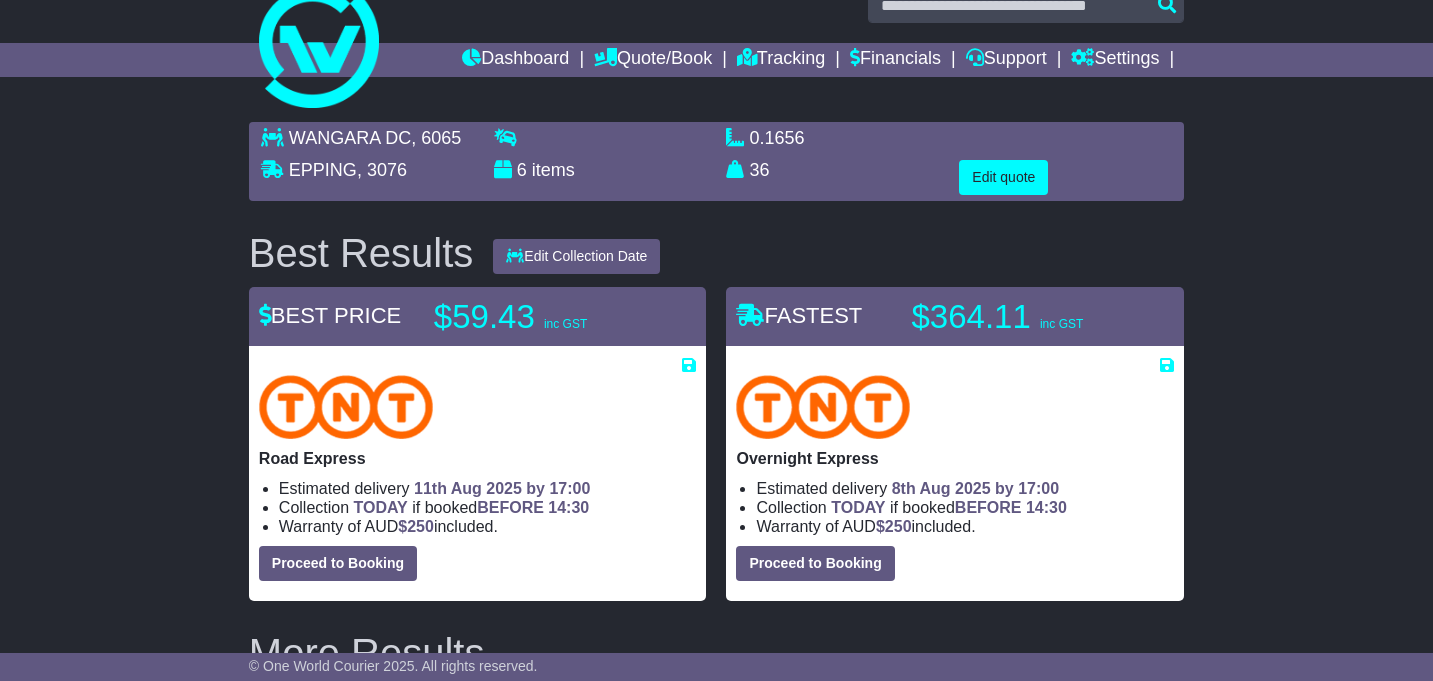 scroll, scrollTop: 0, scrollLeft: 0, axis: both 